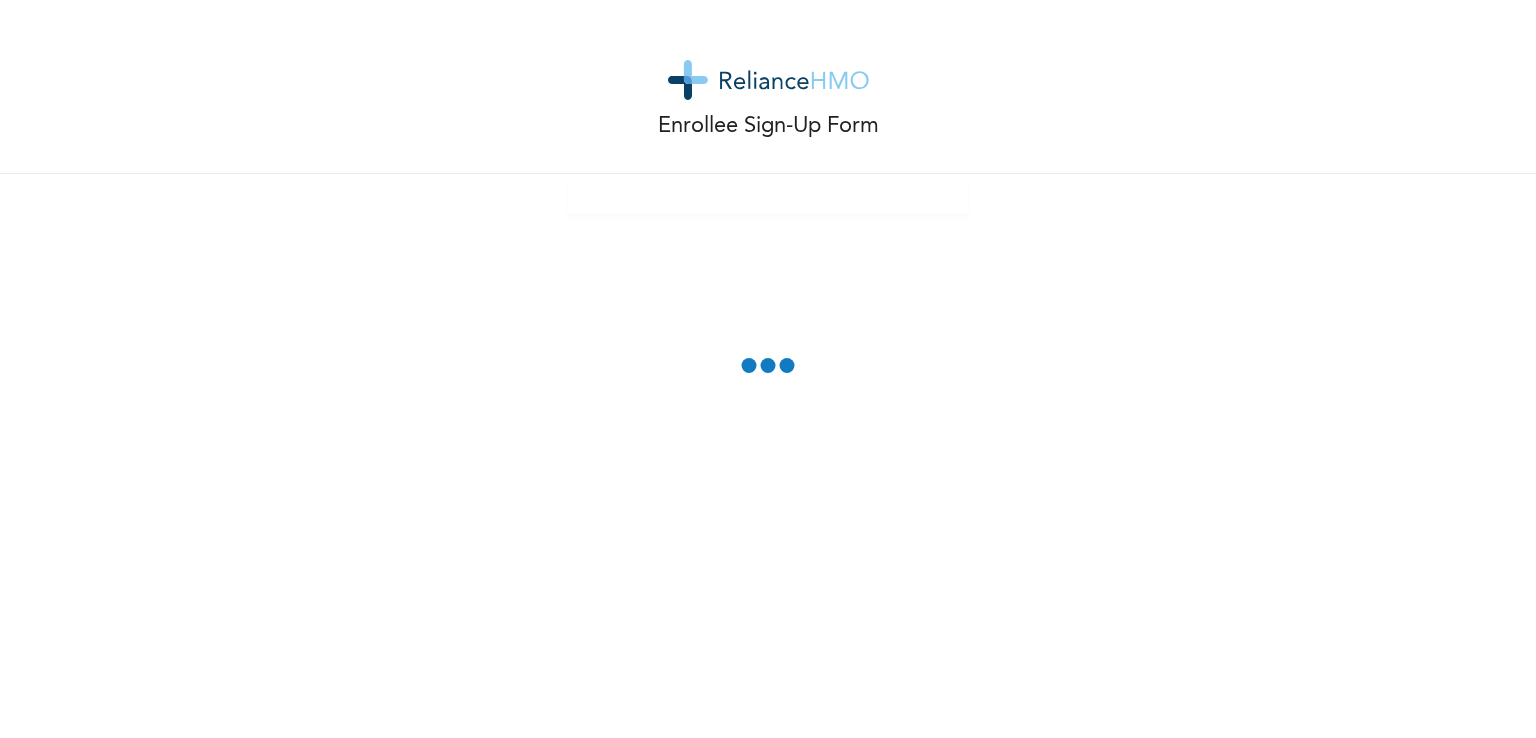 scroll, scrollTop: 0, scrollLeft: 0, axis: both 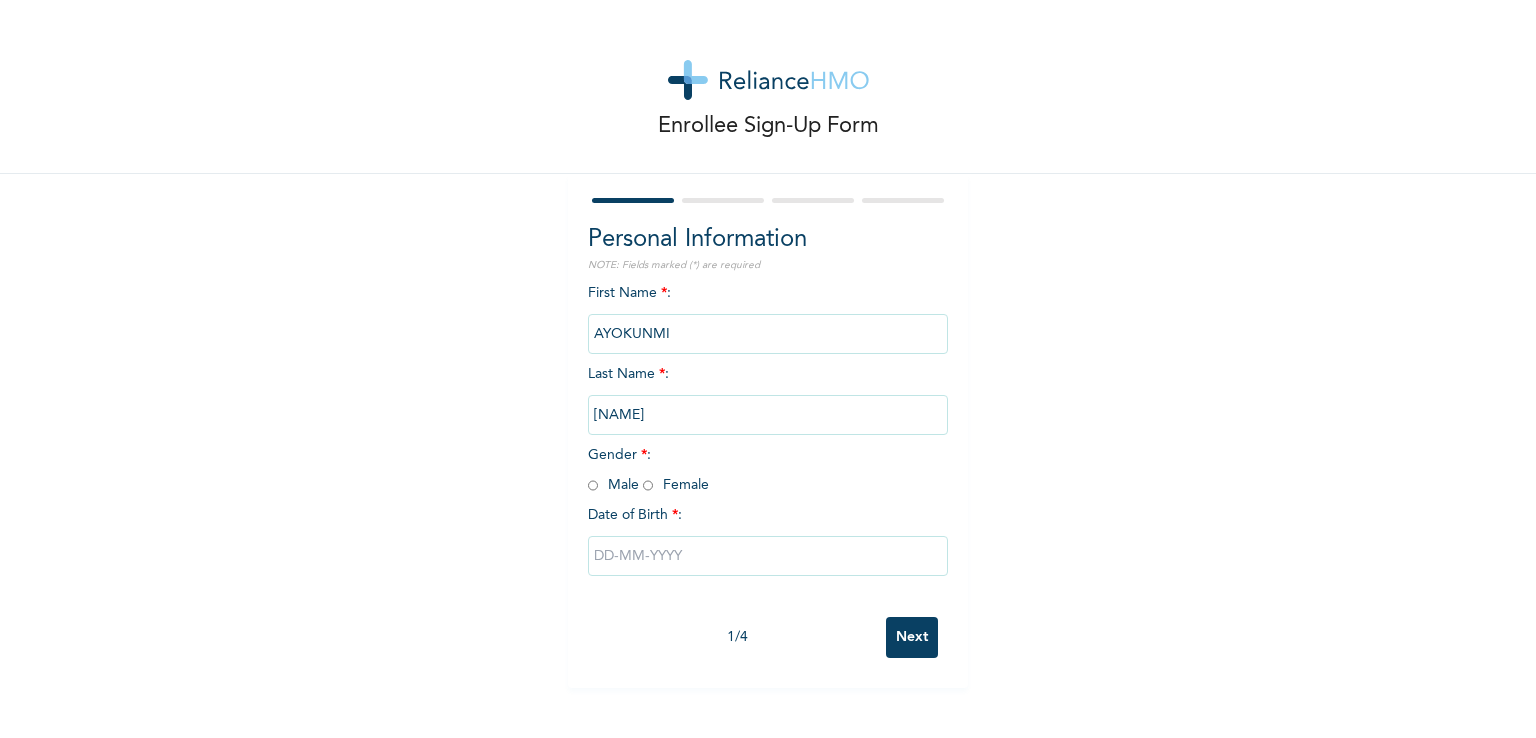 click at bounding box center [648, 485] 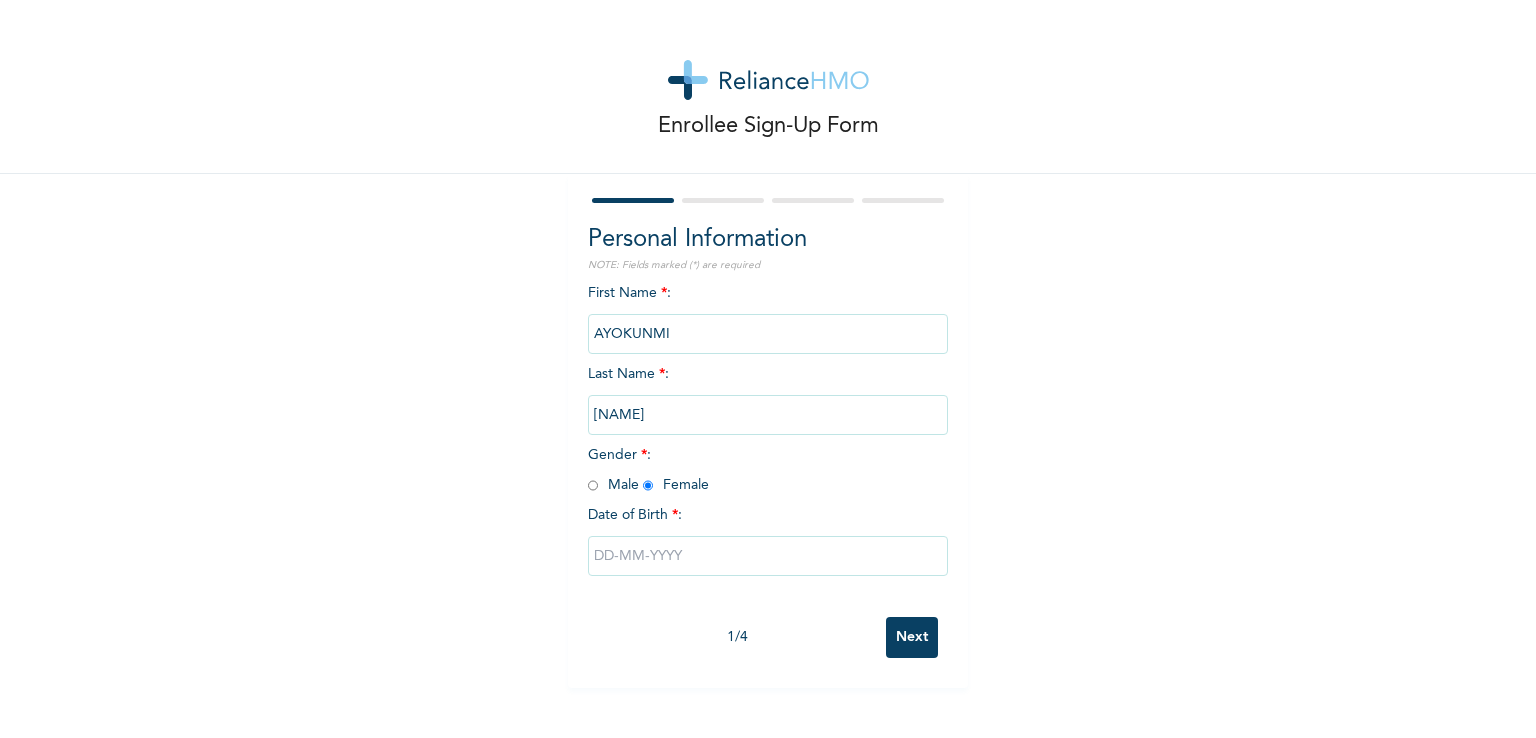 radio on "true" 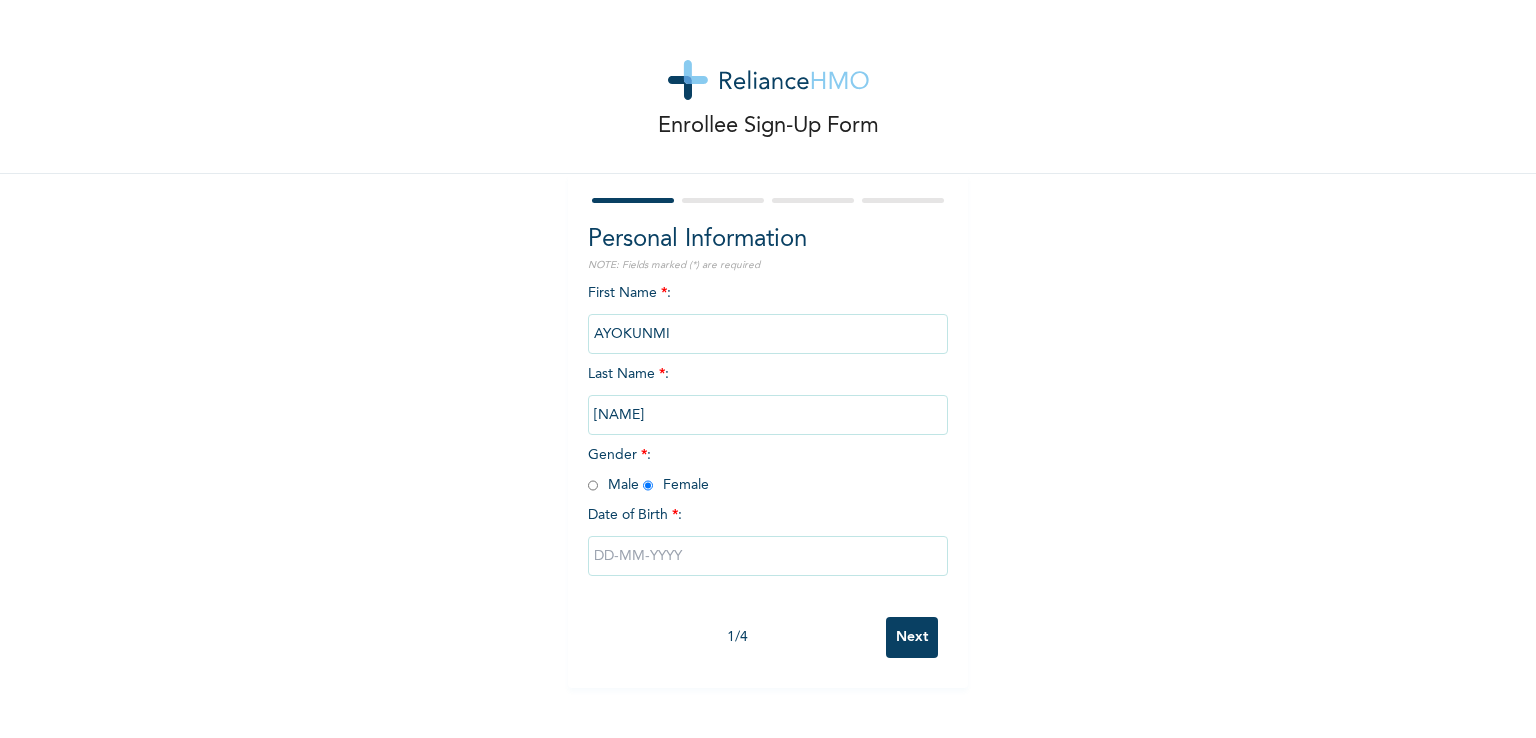 click at bounding box center (768, 556) 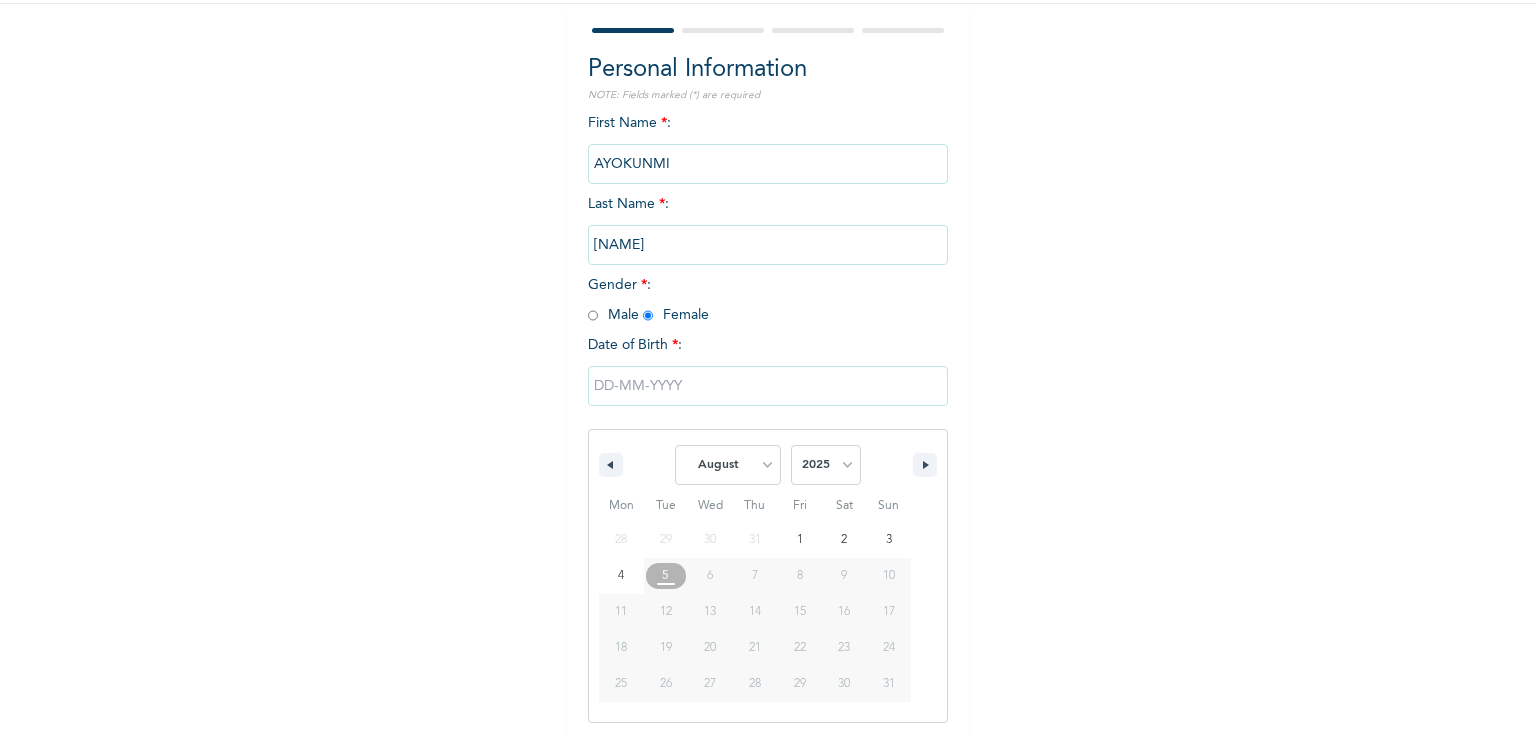 scroll, scrollTop: 171, scrollLeft: 0, axis: vertical 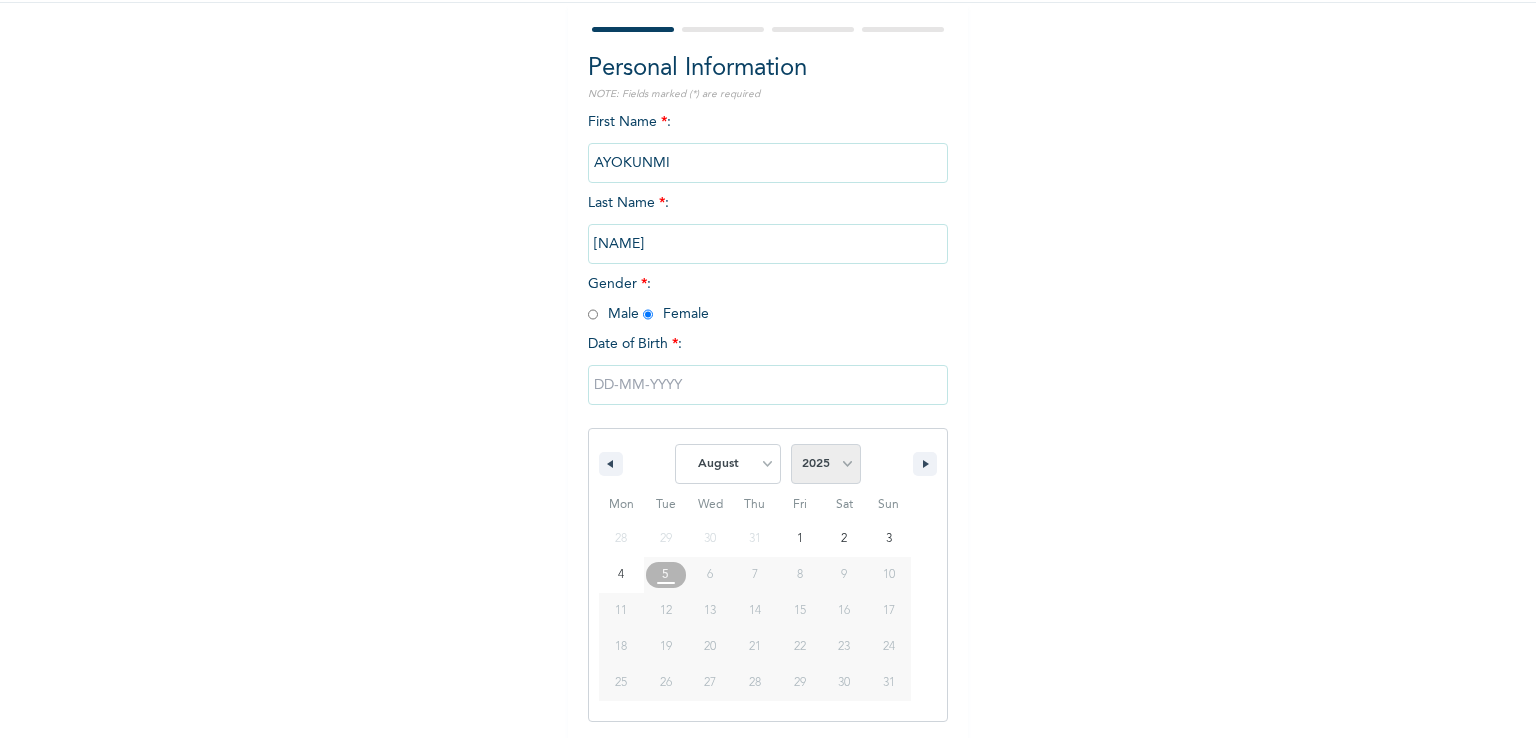 click on "2025 2024 2023 2022 2021 2020 2019 2018 2017 2016 2015 2014 2013 2012 2011 2010 2009 2008 2007 2006 2005 2004 2003 2002 2001 2000 1999 1998 1997 1996 1995 1994 1993 1992 1991 1990 1989 1988 1987 1986 1985 1984 1983 1982 1981 1980 1979 1978 1977 1976 1975 1974 1973 1972 1971 1970 1969 1968 1967 1966 1965 1964 1963 1962 1961 1960" at bounding box center [826, 464] 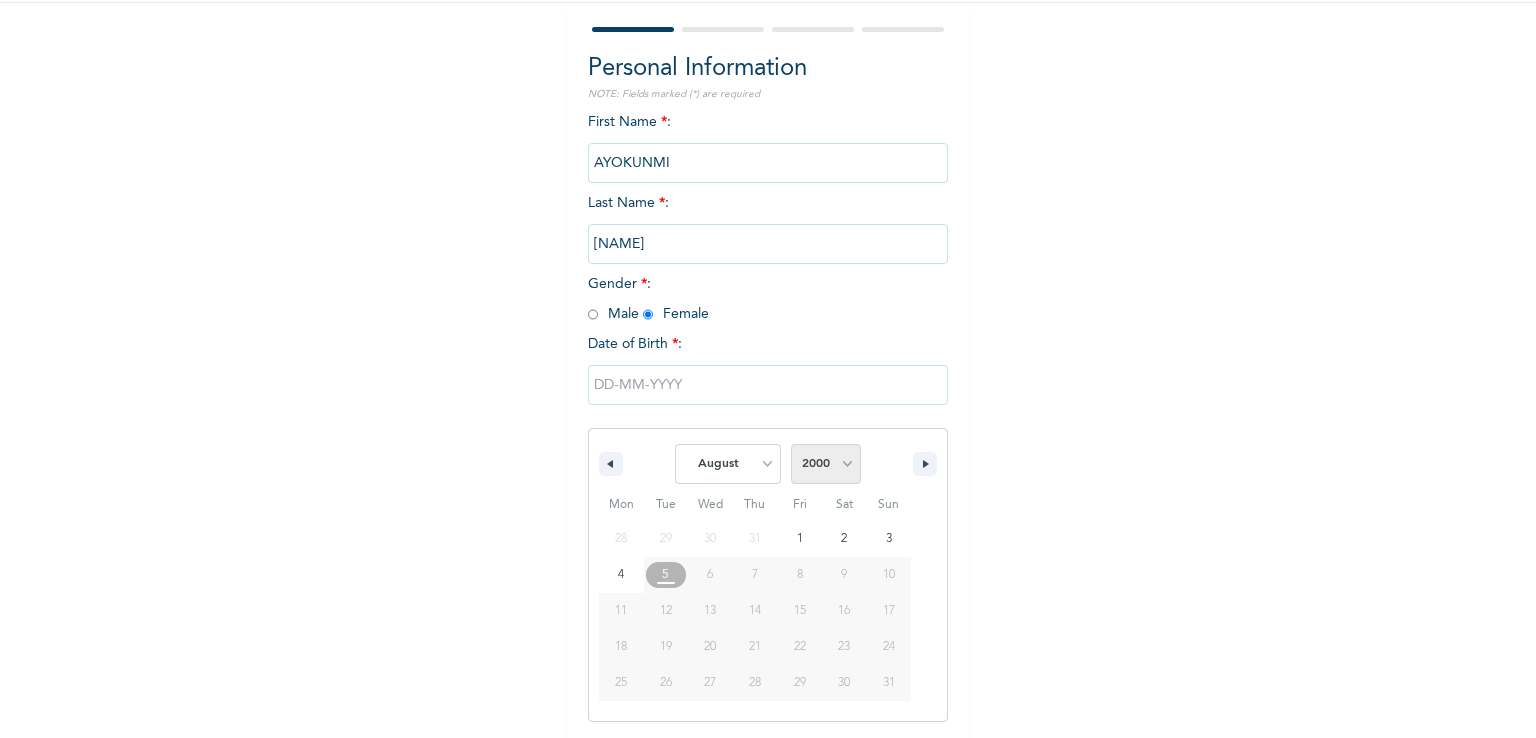 click on "2025 2024 2023 2022 2021 2020 2019 2018 2017 2016 2015 2014 2013 2012 2011 2010 2009 2008 2007 2006 2005 2004 2003 2002 2001 2000 1999 1998 1997 1996 1995 1994 1993 1992 1991 1990 1989 1988 1987 1986 1985 1984 1983 1982 1981 1980 1979 1978 1977 1976 1975 1974 1973 1972 1971 1970 1969 1968 1967 1966 1965 1964 1963 1962 1961 1960" at bounding box center (826, 464) 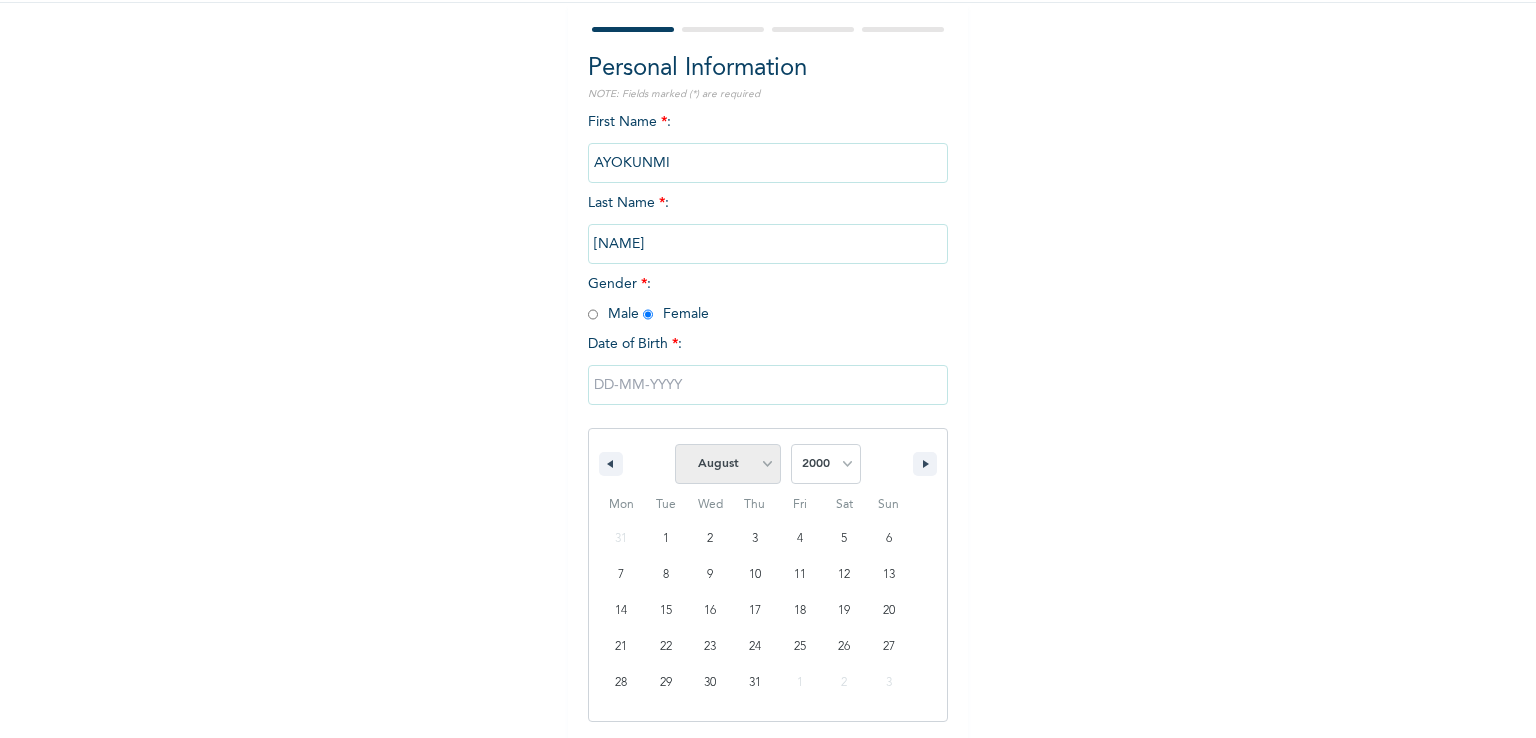 click on "January February March April May June July August September October November December" at bounding box center (728, 464) 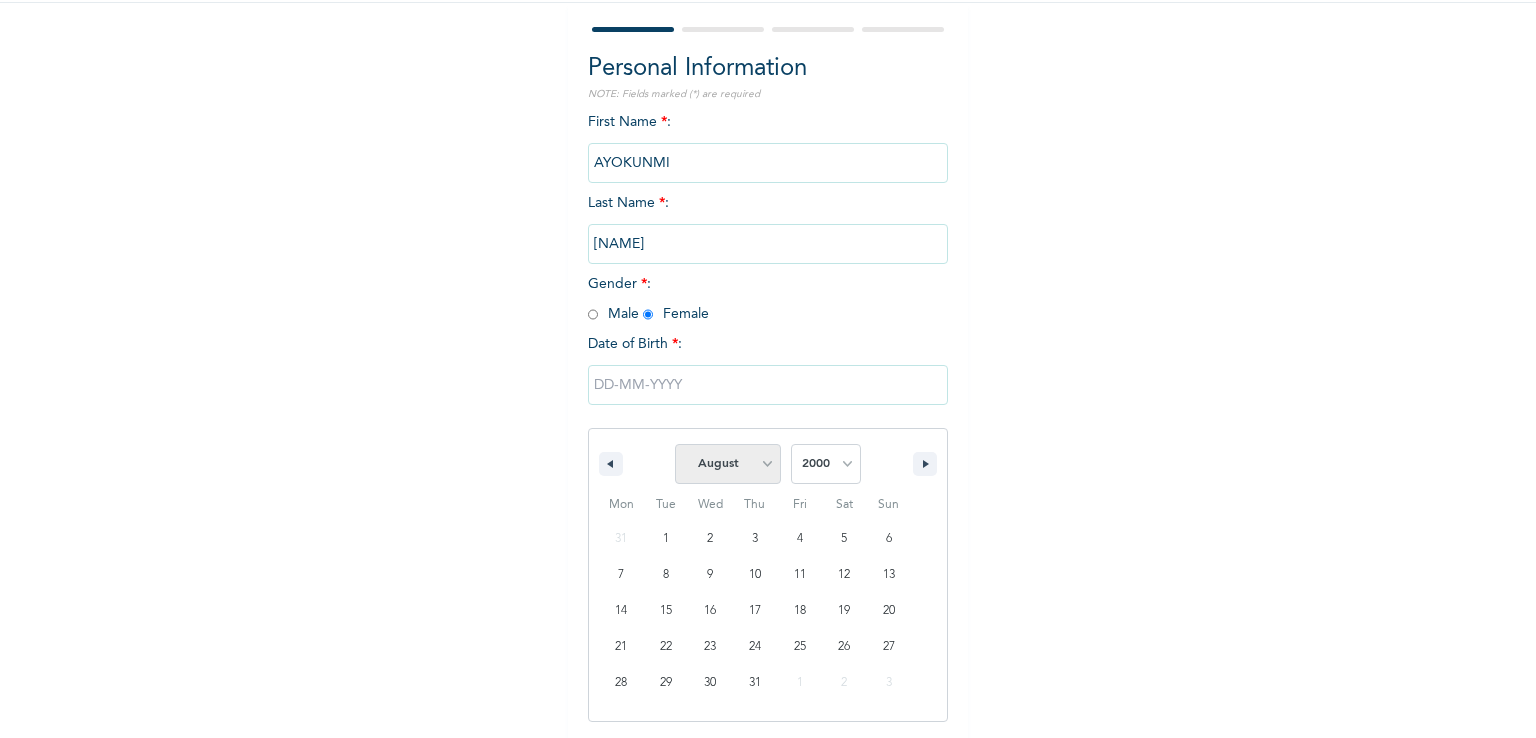 select on "10" 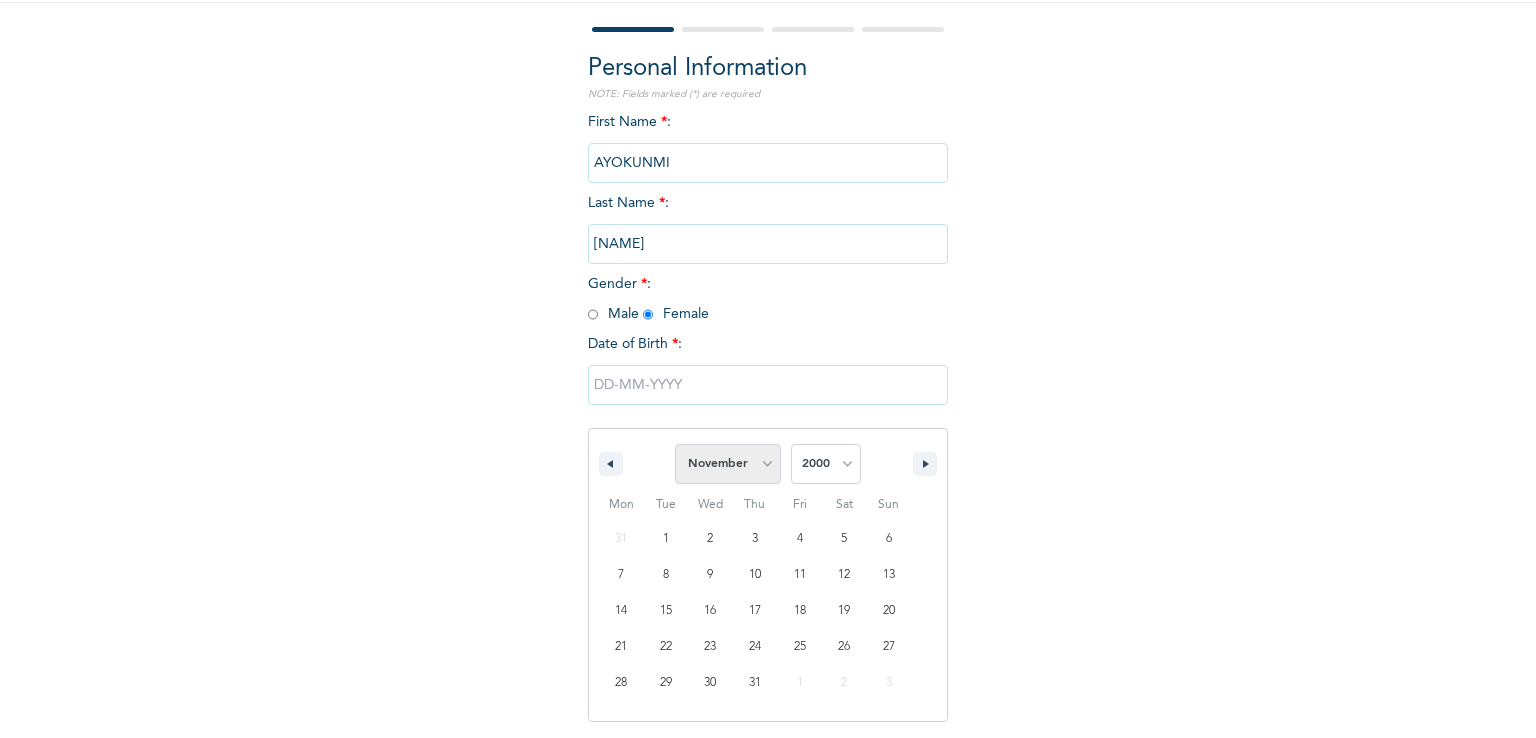 click on "January February March April May June July August September October November December" at bounding box center [728, 464] 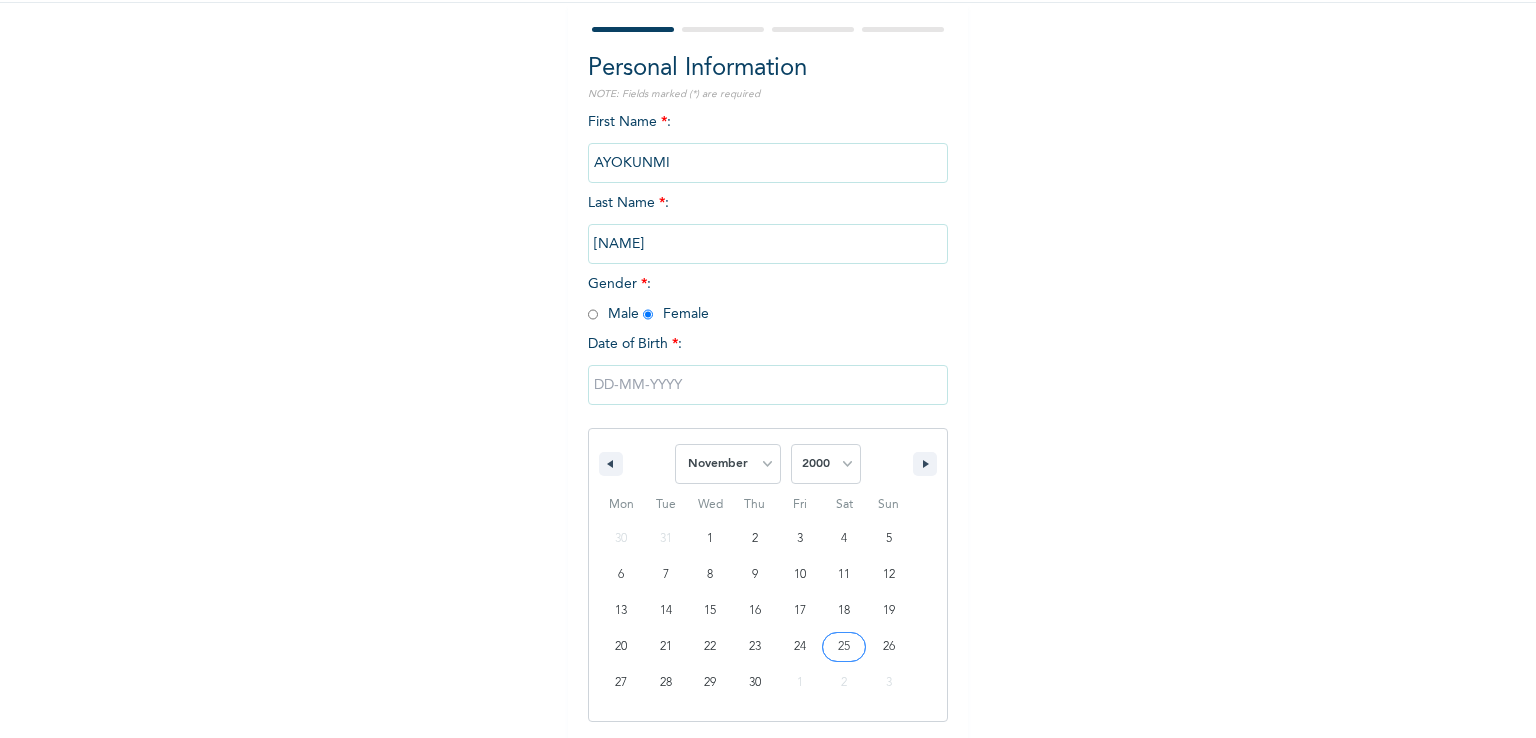 type on "[DATE]" 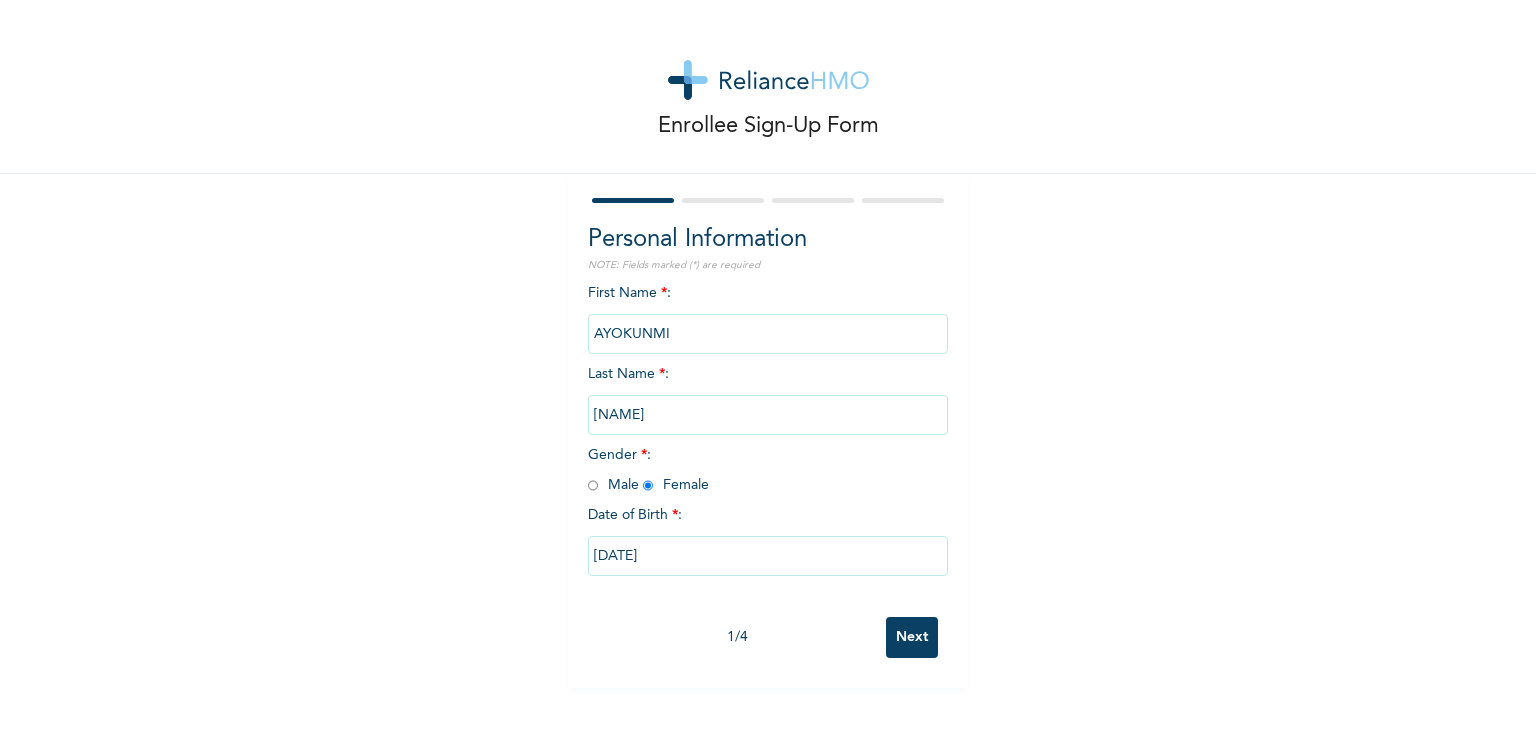 scroll, scrollTop: 0, scrollLeft: 0, axis: both 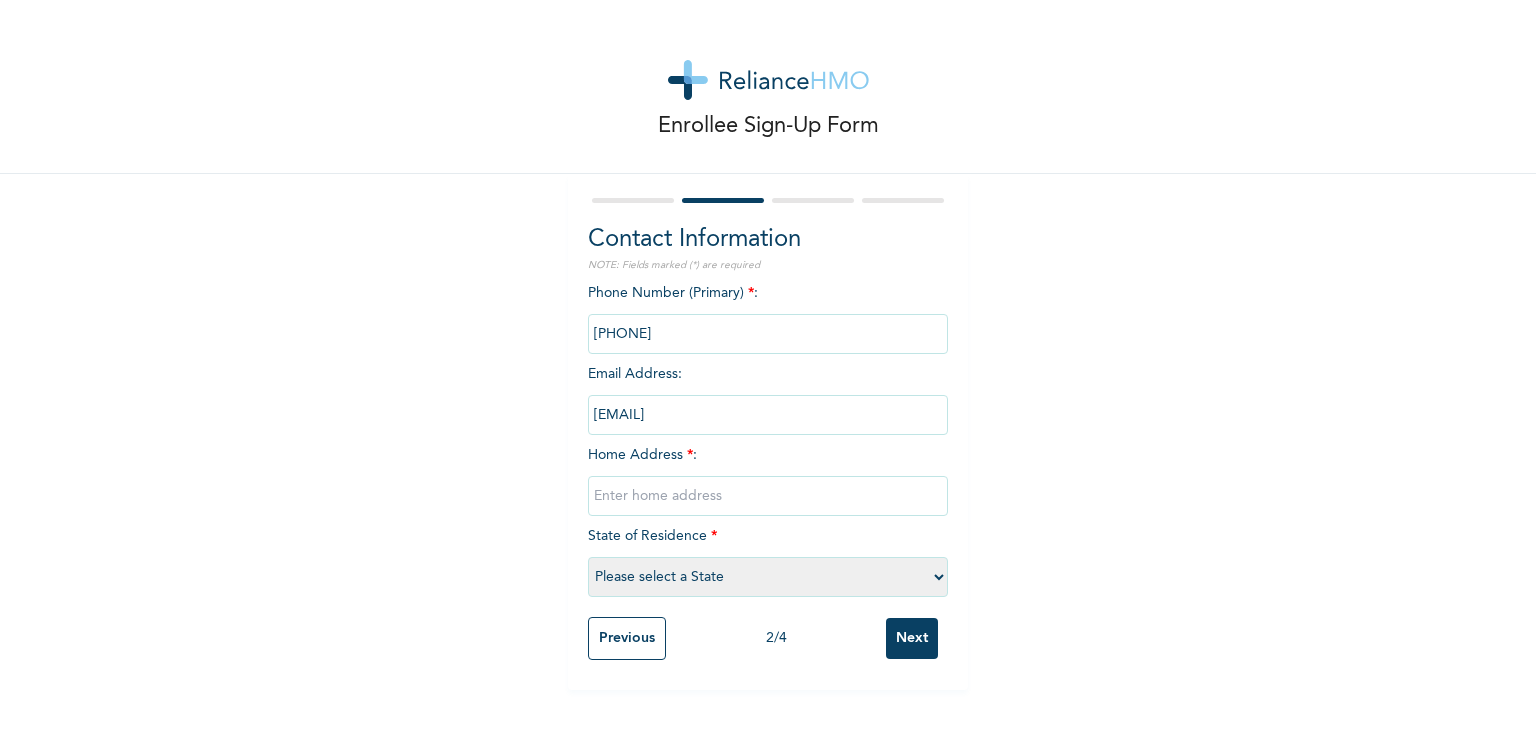 click at bounding box center (768, 496) 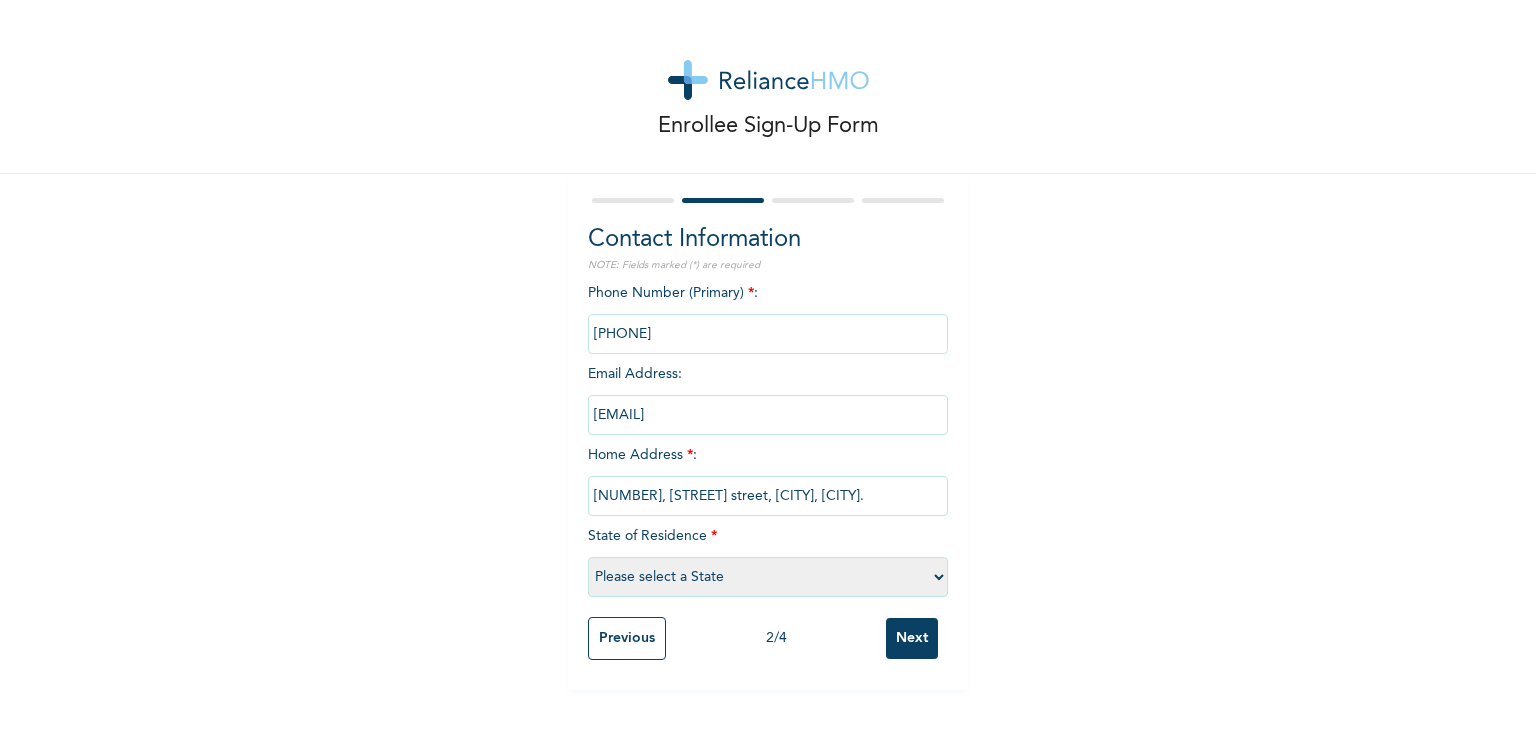 type on "[NUMBER], [STREET] street, [CITY], [CITY]." 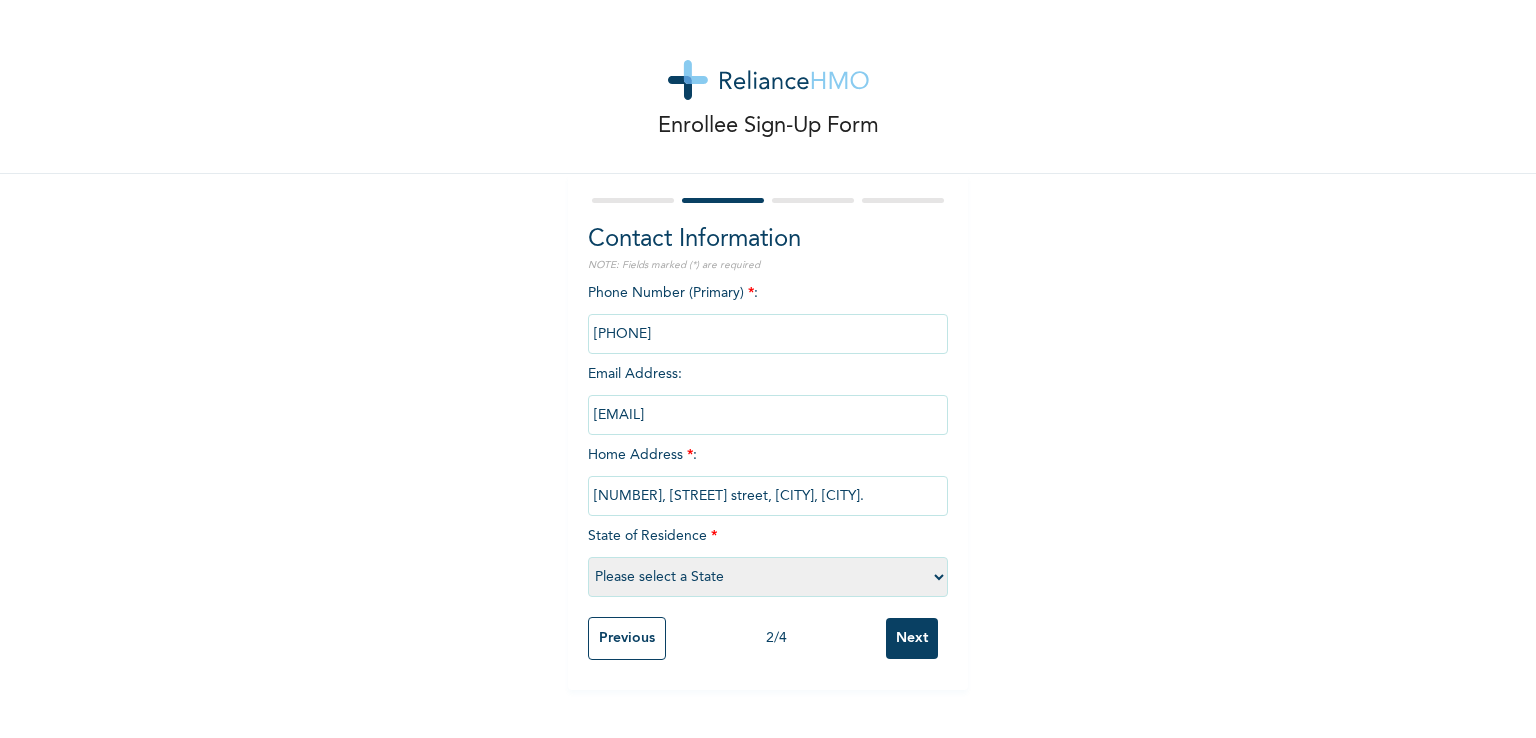 click on "Please select a State Abia Abuja (FCT) Adamawa Akwa Ibom Anambra Bauchi Bayelsa Benue Borno Cross River Delta Ebonyi Edo Ekiti Enugu Gombe Imo Jigawa Kaduna Kano Katsina Kebbi Kogi Kwara Lagos Nasarawa Niger Ogun Ondo Osun Oyo Plateau Rivers Sokoto Taraba Yobe Zamfara" at bounding box center [768, 577] 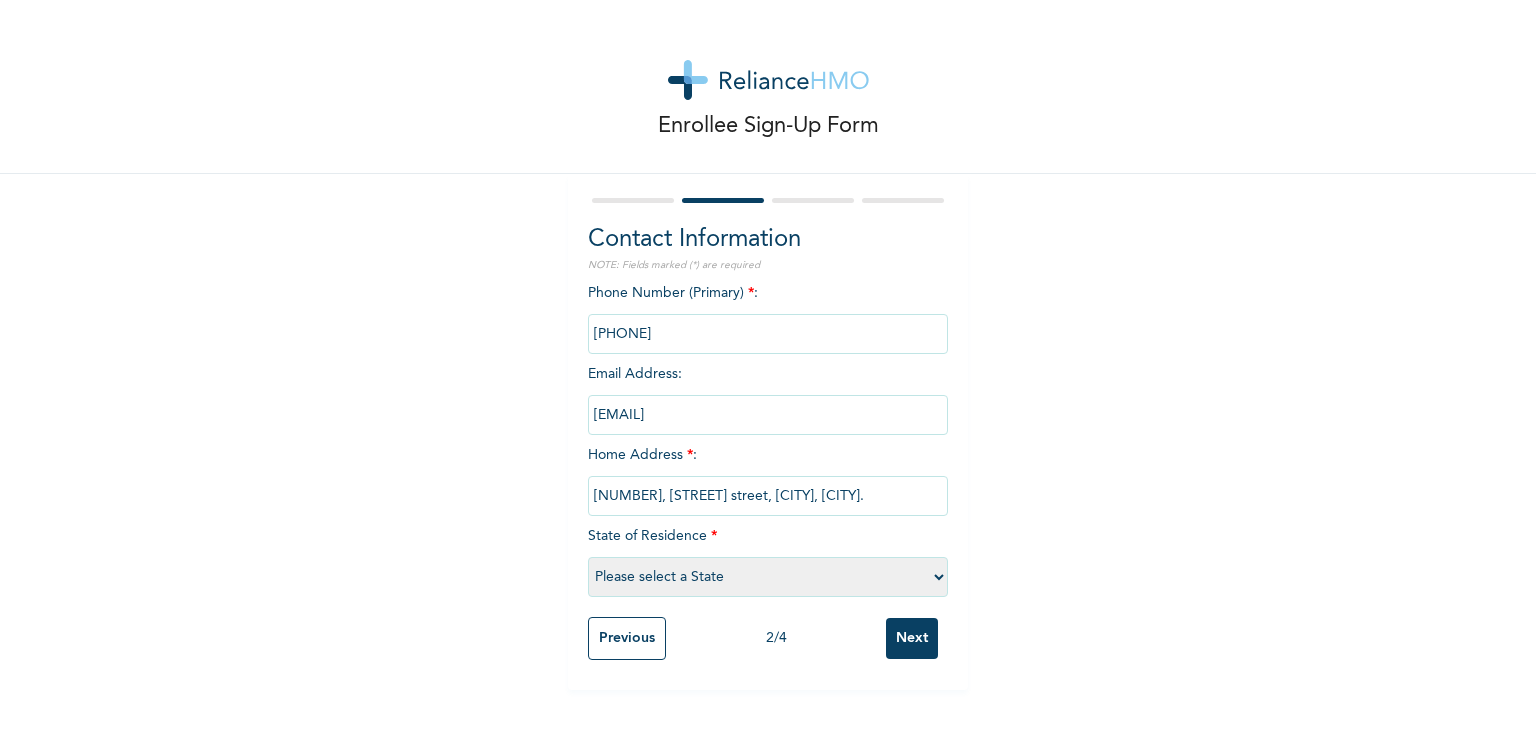 select on "25" 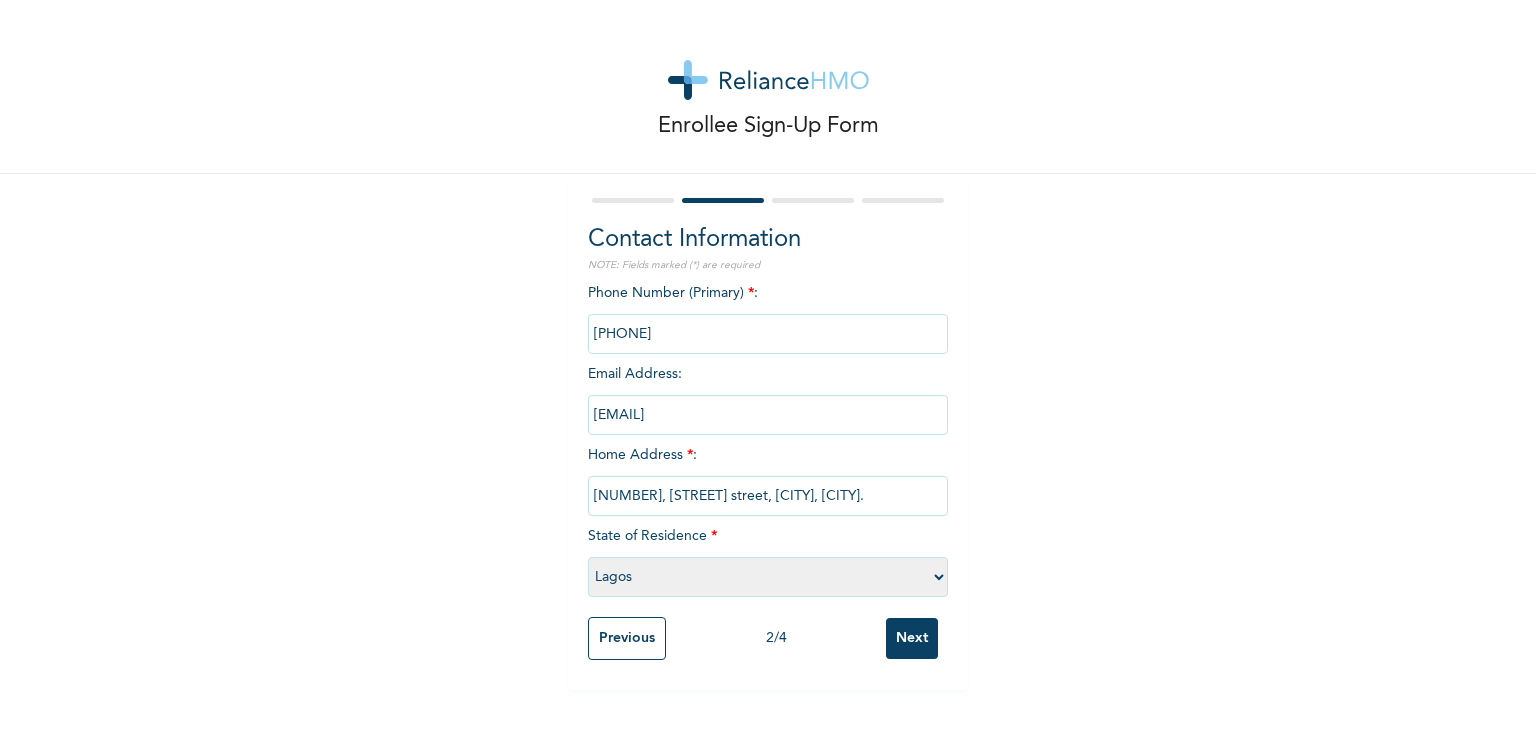 click on "Please select a State Abia Abuja (FCT) Adamawa Akwa Ibom Anambra Bauchi Bayelsa Benue Borno Cross River Delta Ebonyi Edo Ekiti Enugu Gombe Imo Jigawa Kaduna Kano Katsina Kebbi Kogi Kwara Lagos Nasarawa Niger Ogun Ondo Osun Oyo Plateau Rivers Sokoto Taraba Yobe Zamfara" at bounding box center [768, 577] 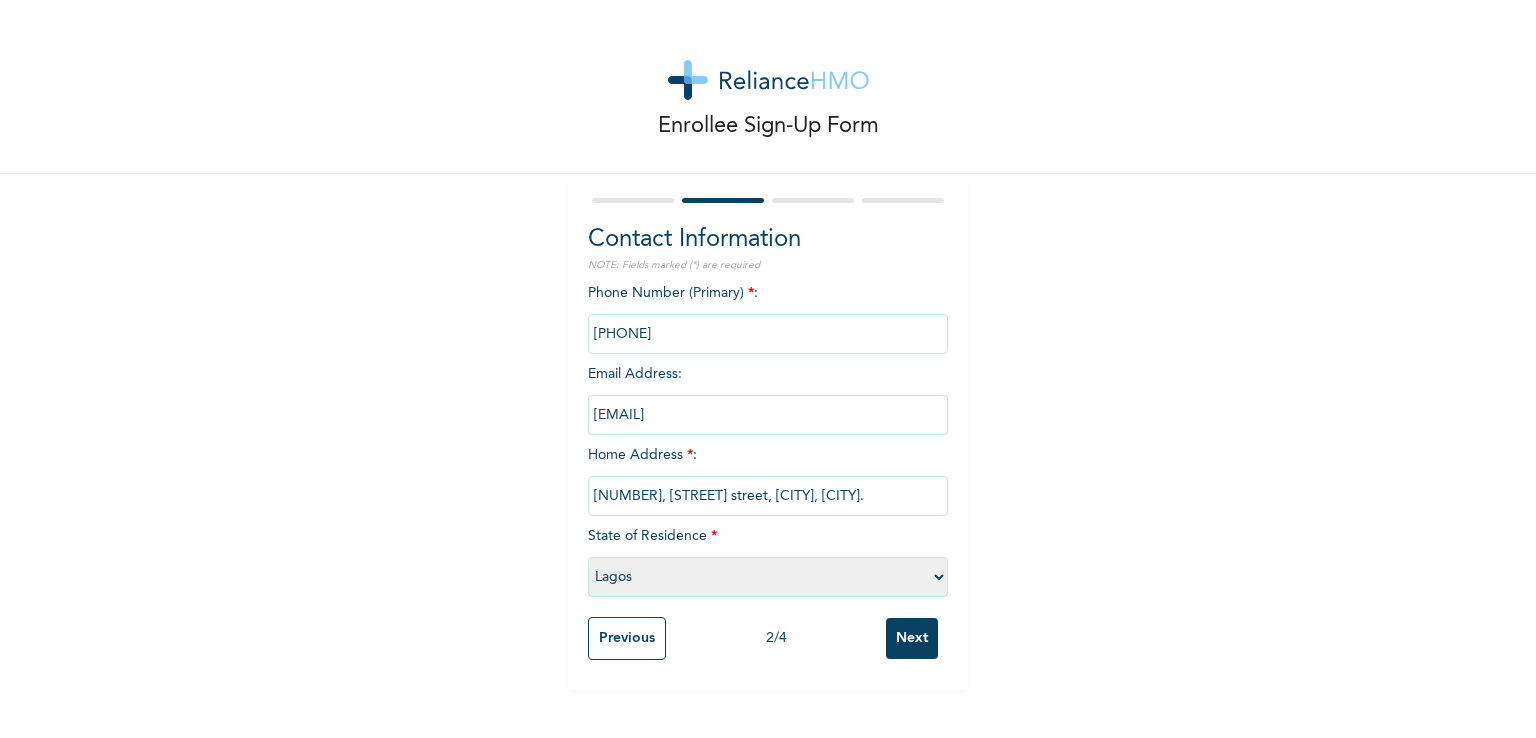 click on "Next" at bounding box center [912, 638] 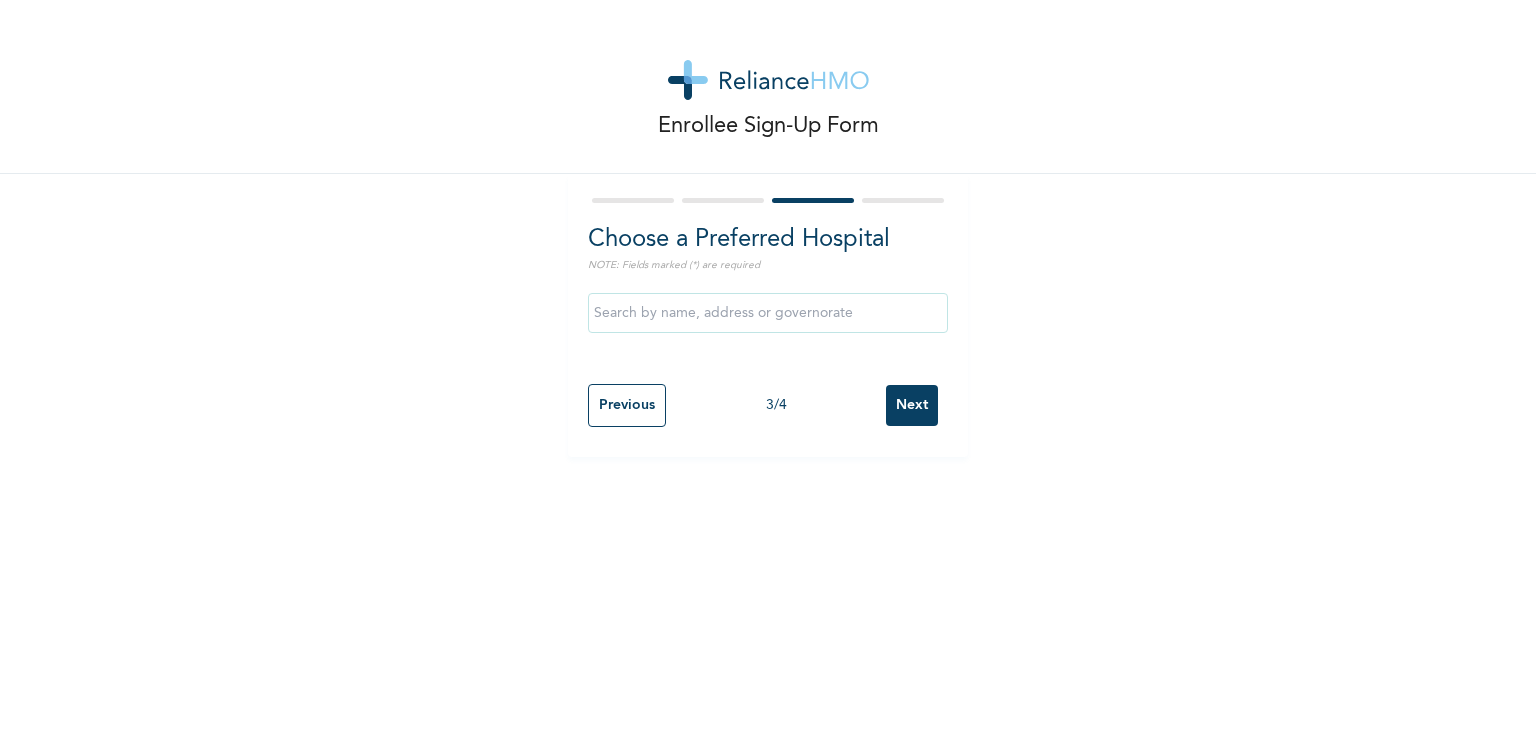 click at bounding box center (768, 313) 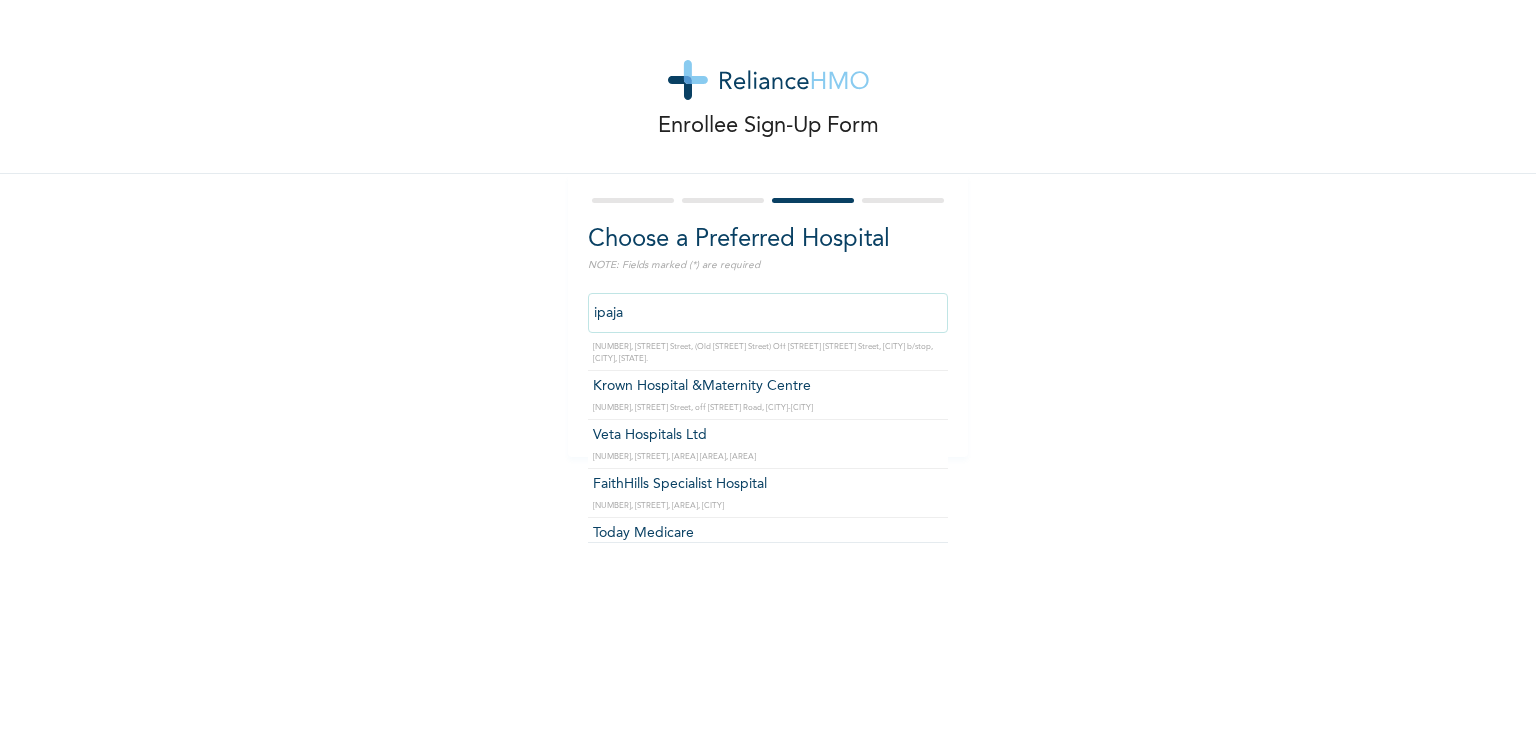 scroll, scrollTop: 0, scrollLeft: 0, axis: both 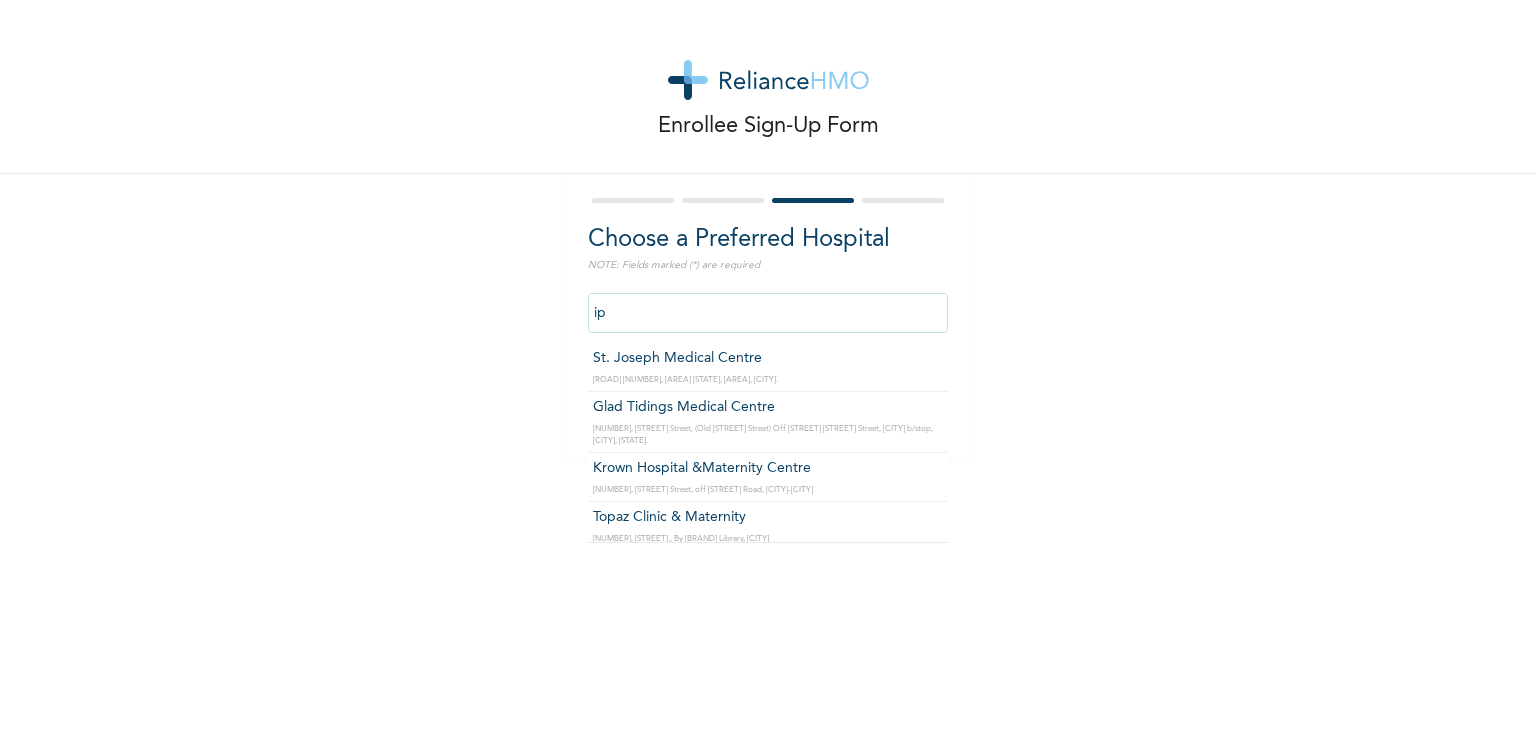 type on "i" 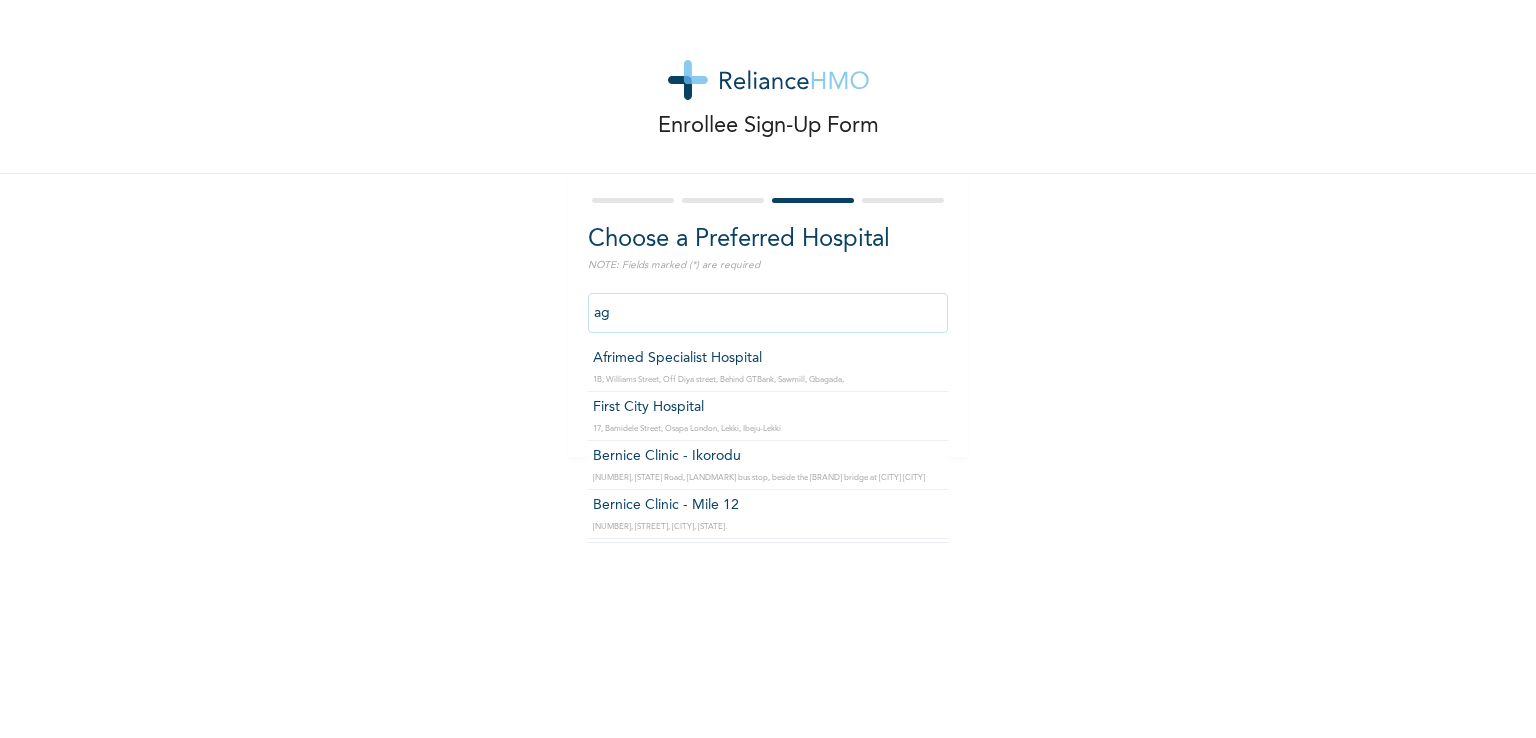 type on "a" 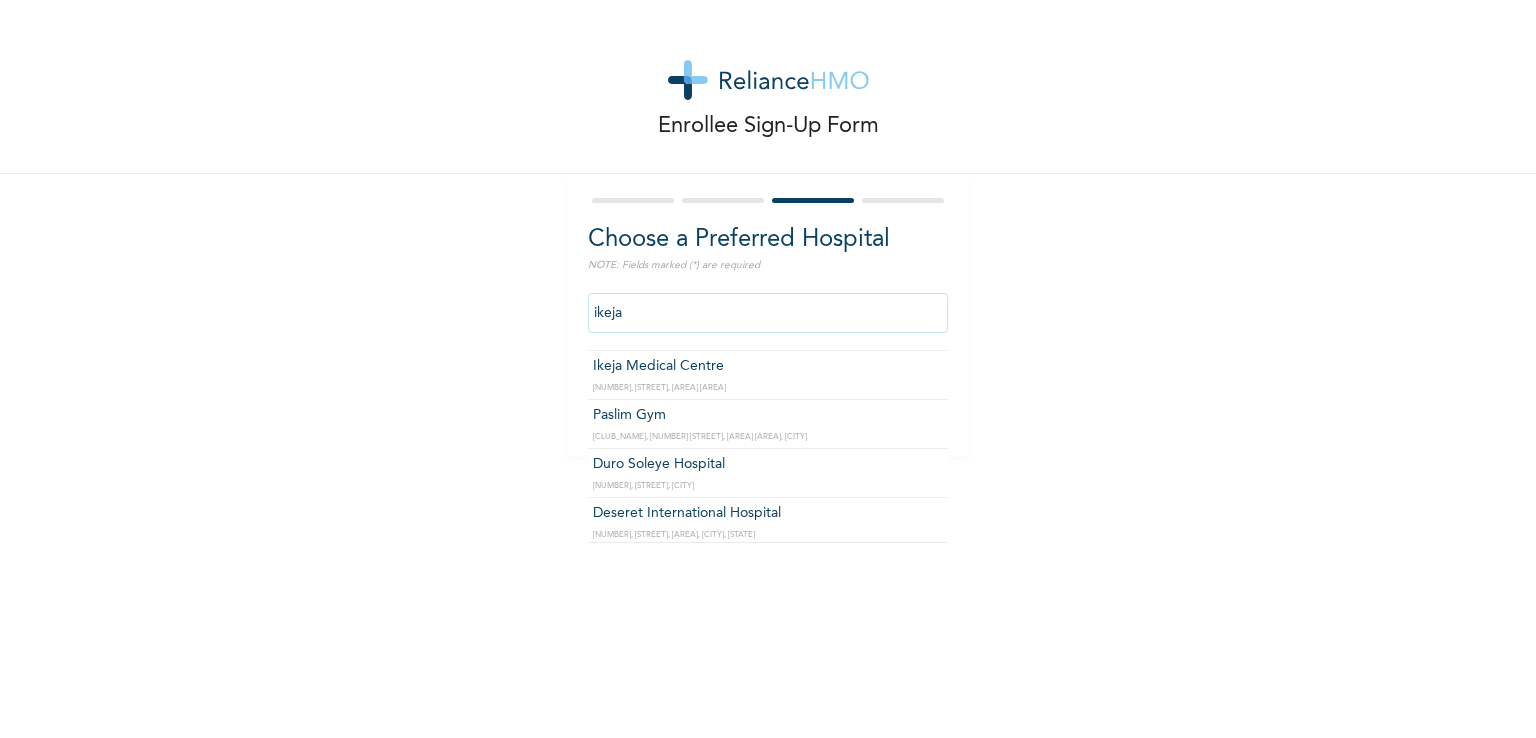 scroll, scrollTop: 0, scrollLeft: 0, axis: both 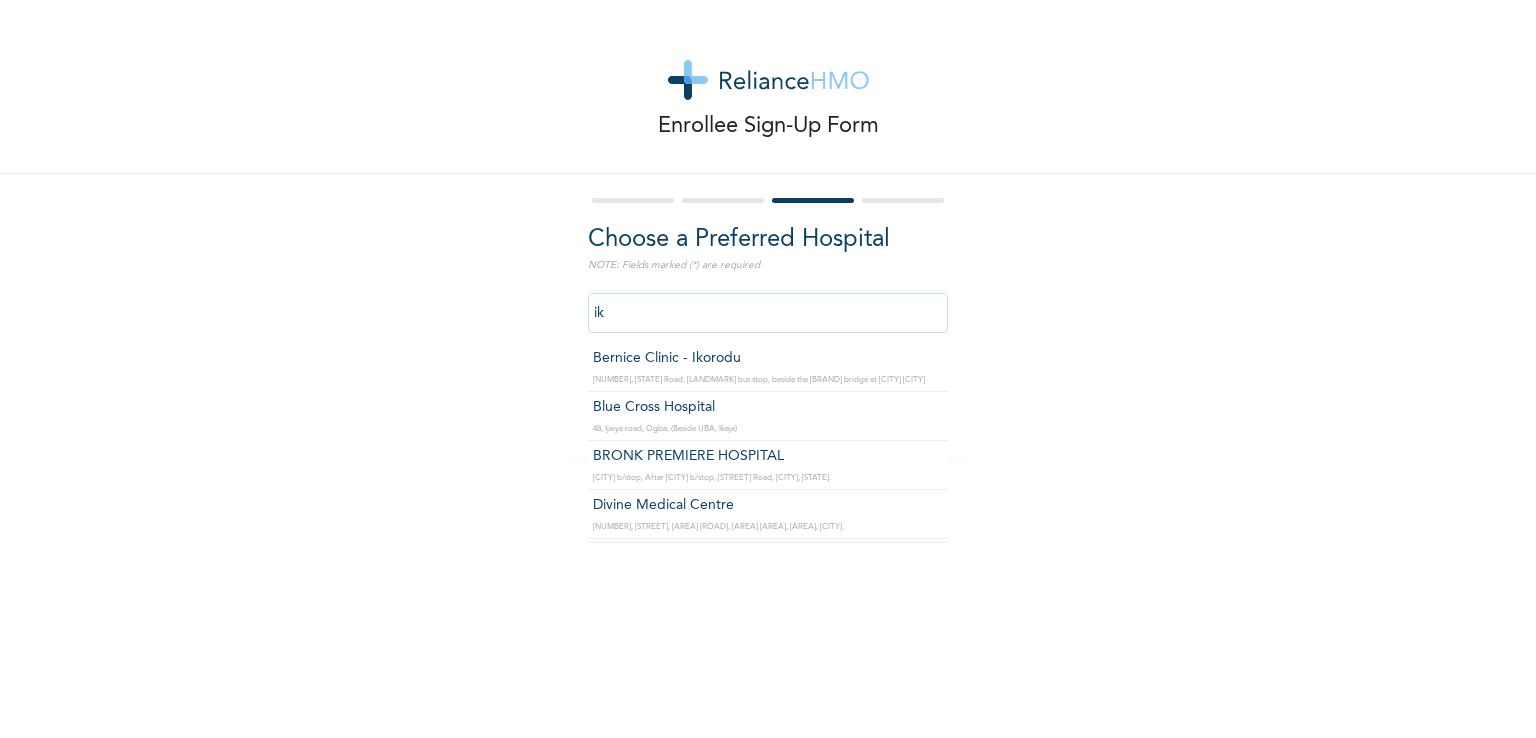 type on "i" 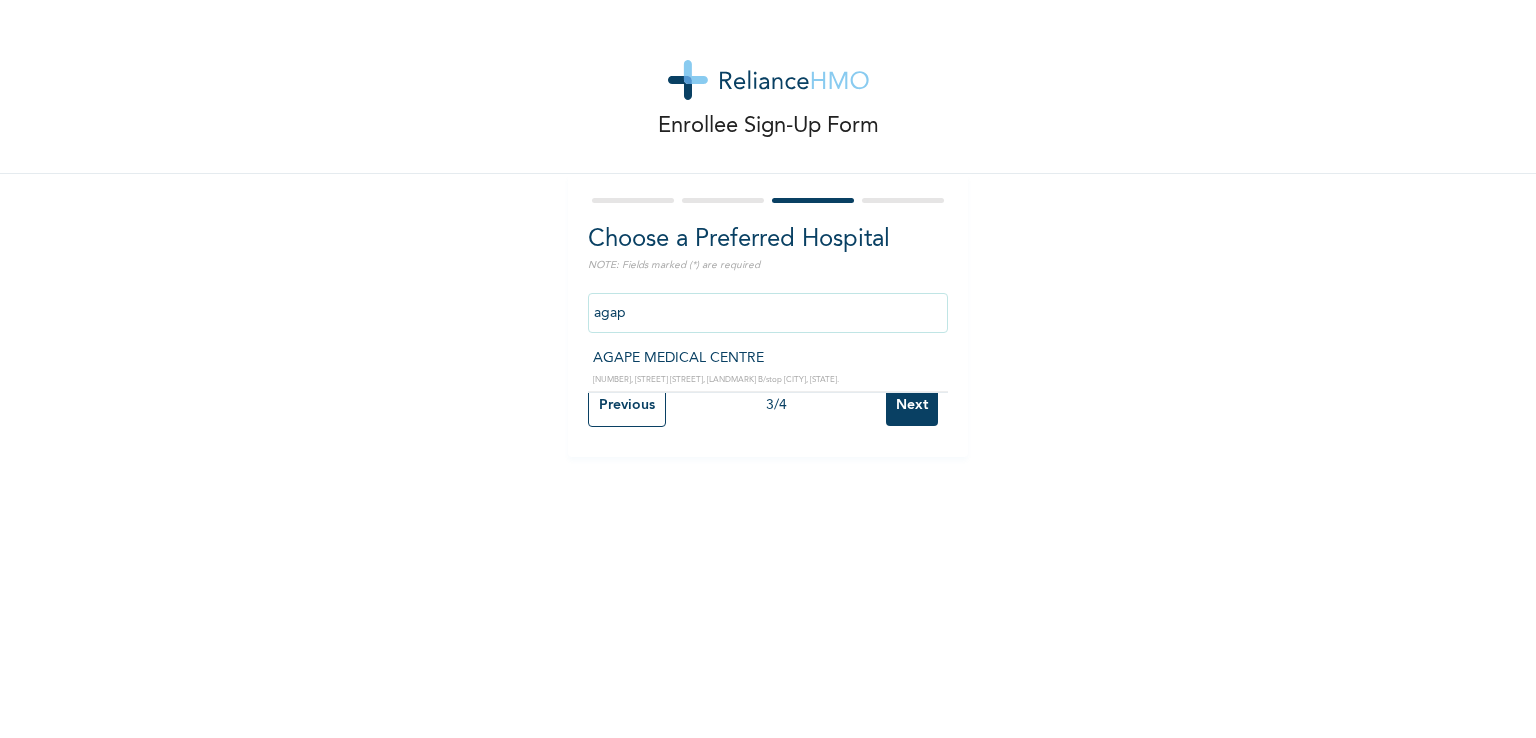 type on "AGAPE MEDICAL CENTRE" 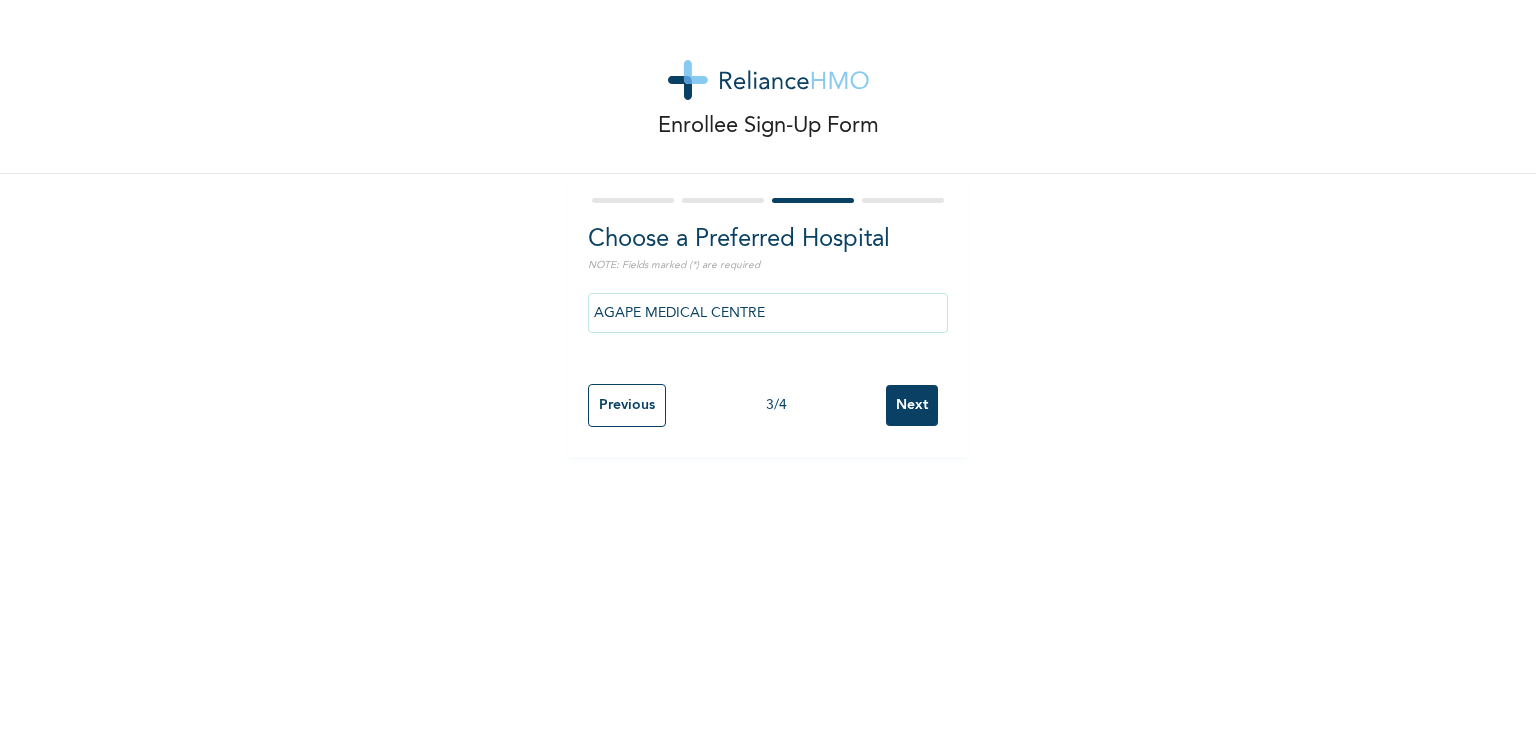 click on "Next" at bounding box center (912, 405) 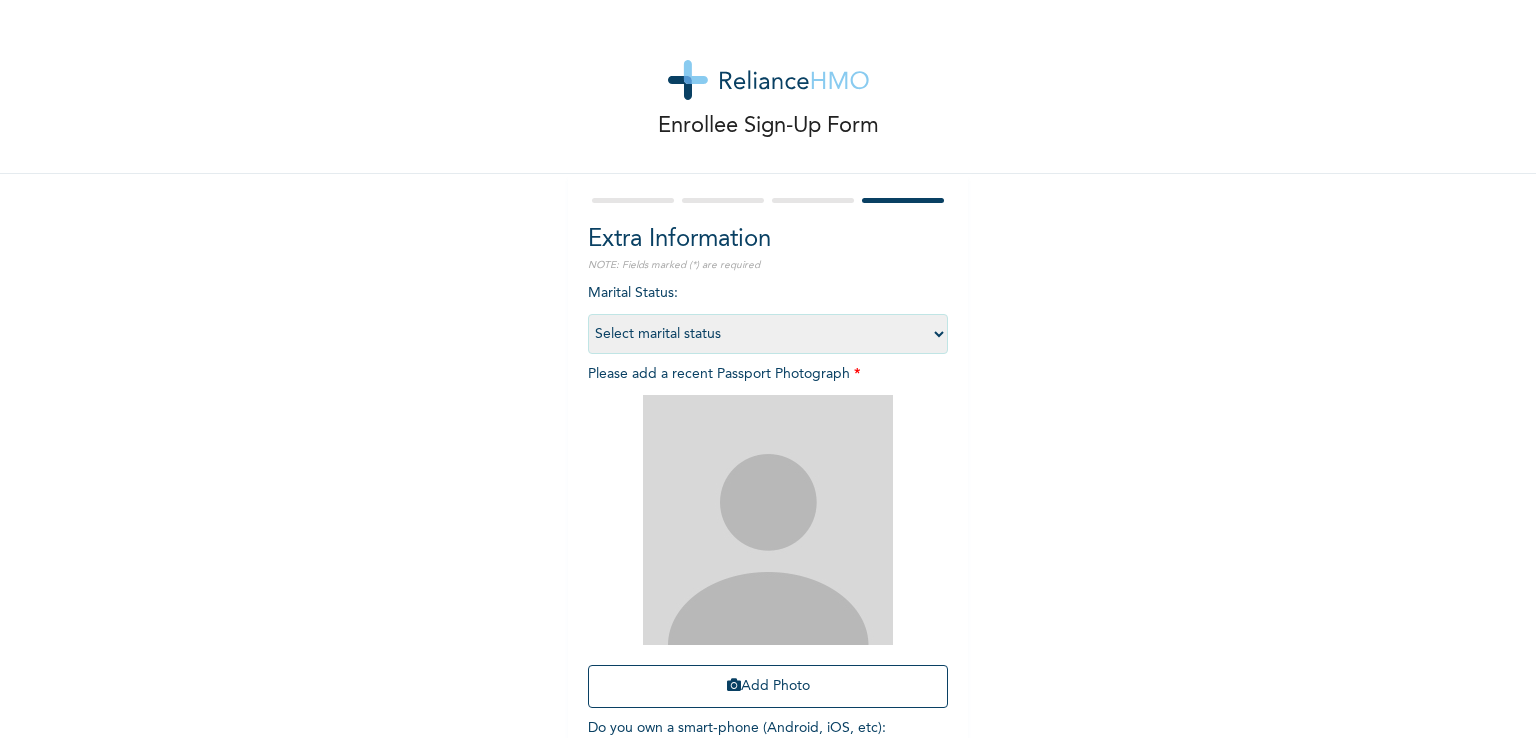 click on "Select marital status Single Married Divorced Widow/Widower" at bounding box center [768, 334] 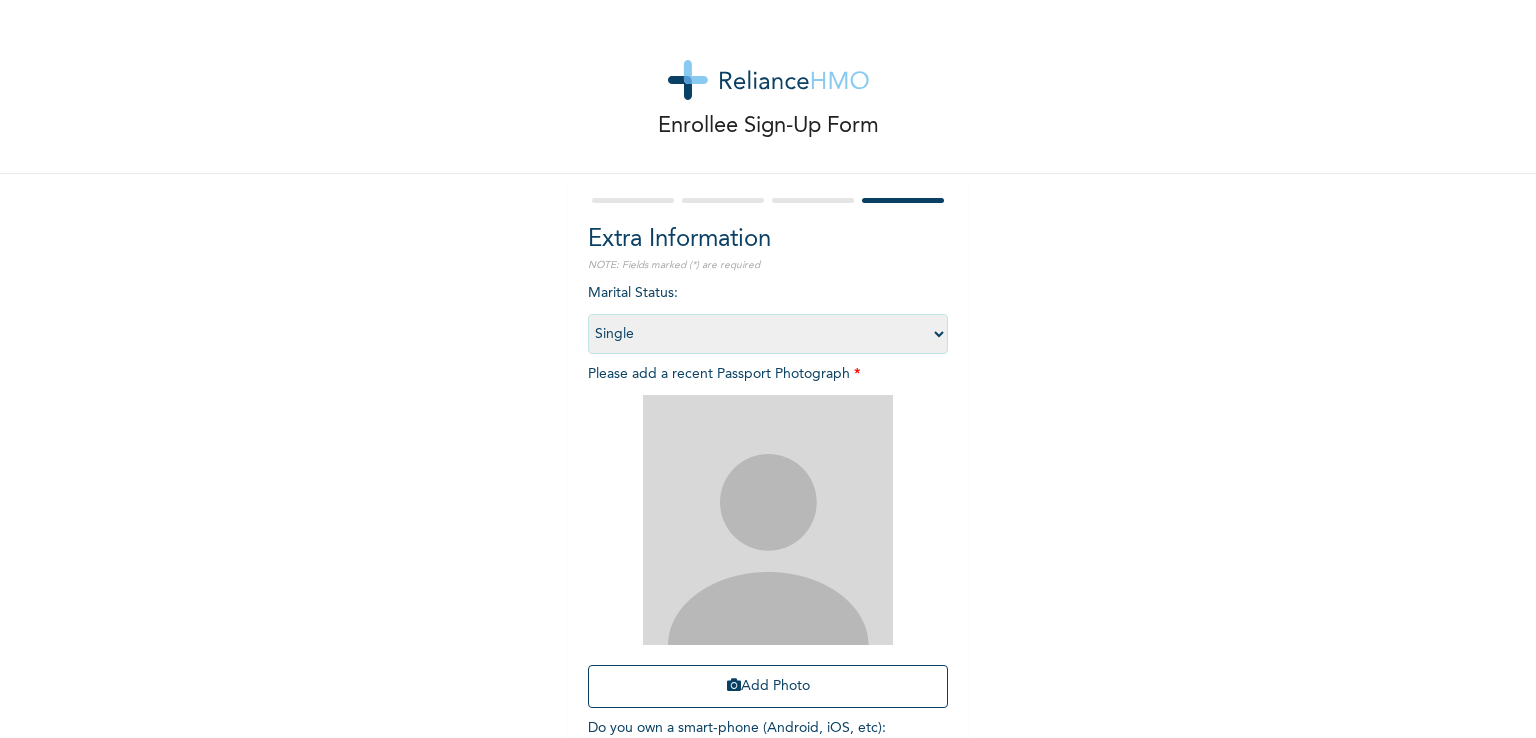 click on "Select marital status Single Married Divorced Widow/Widower" at bounding box center (768, 334) 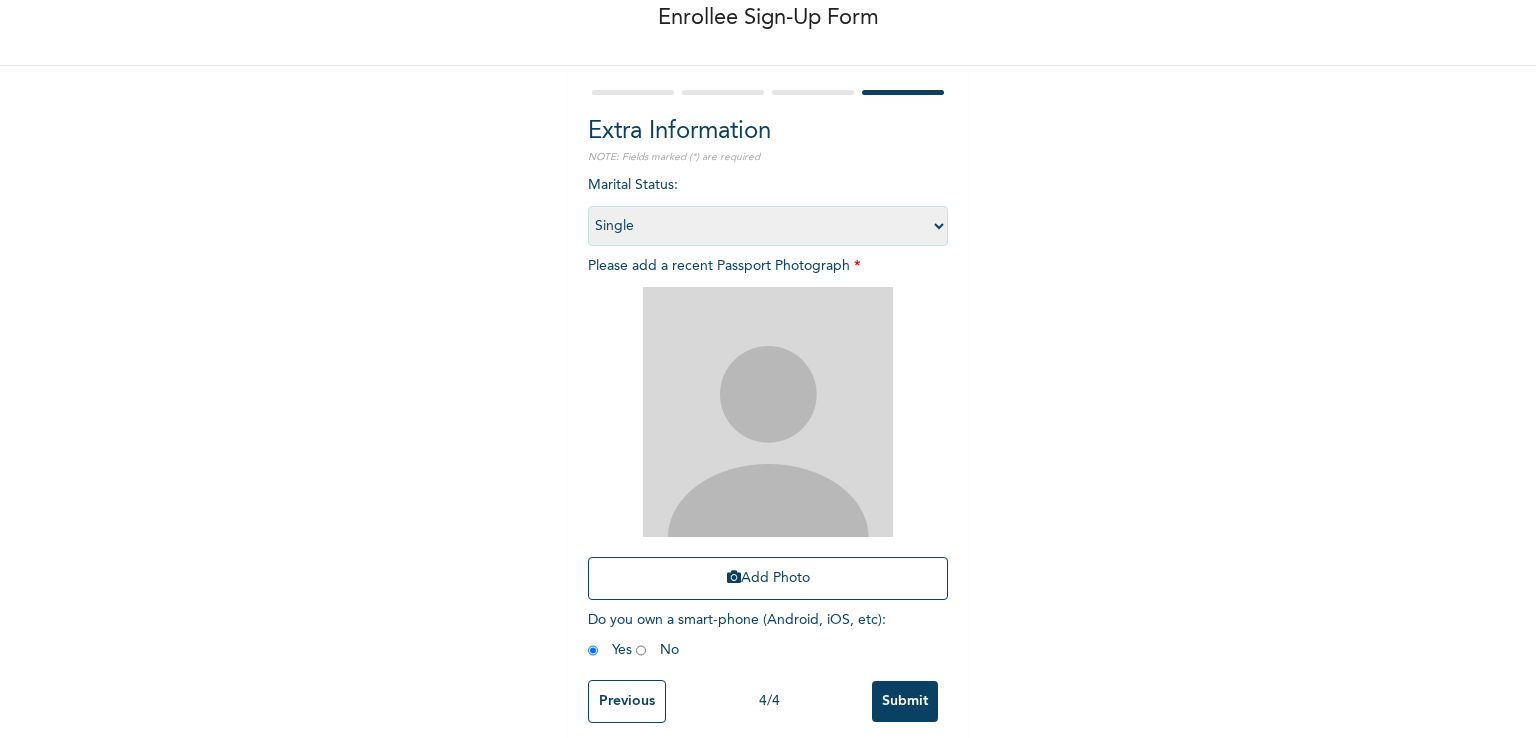 scroll, scrollTop: 137, scrollLeft: 0, axis: vertical 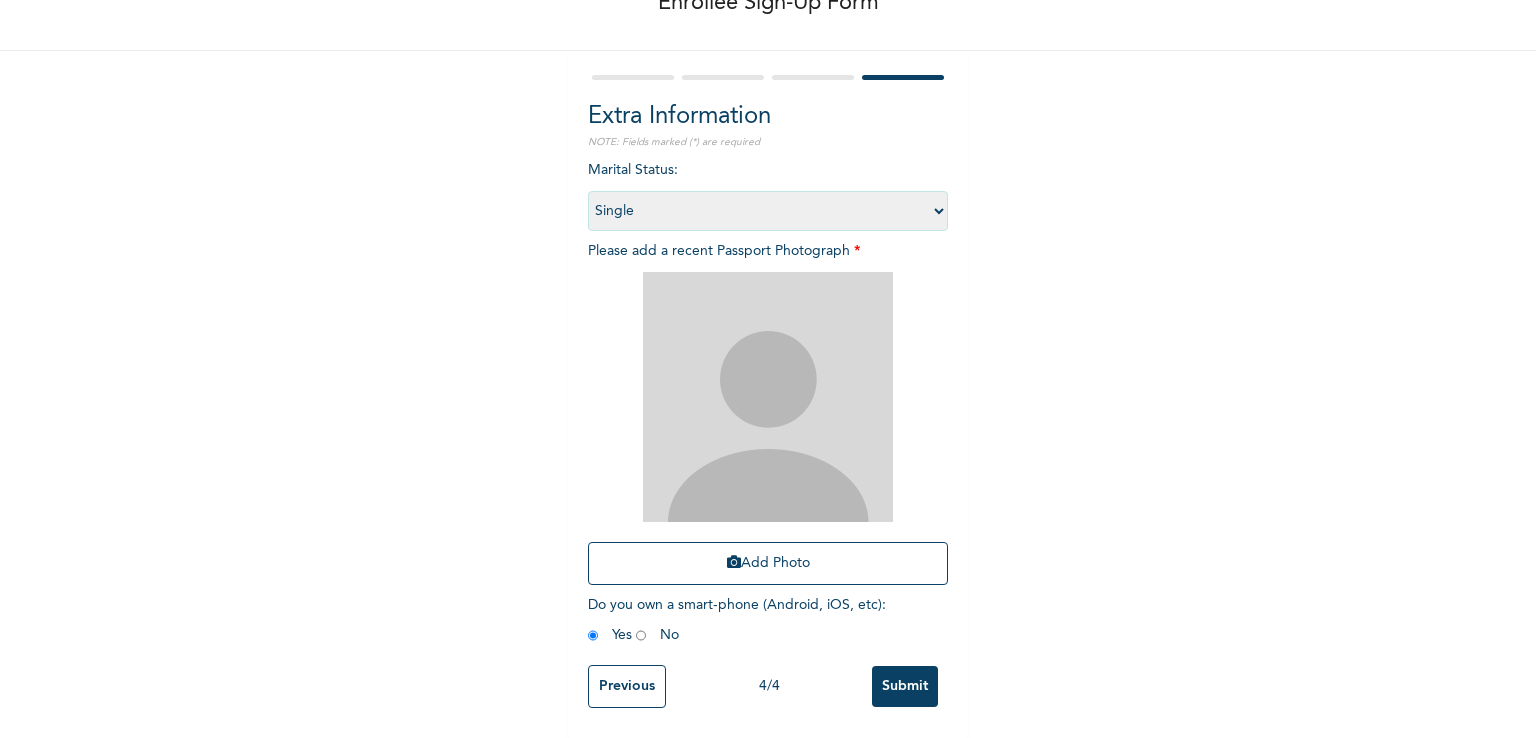 click on "Submit" at bounding box center (905, 686) 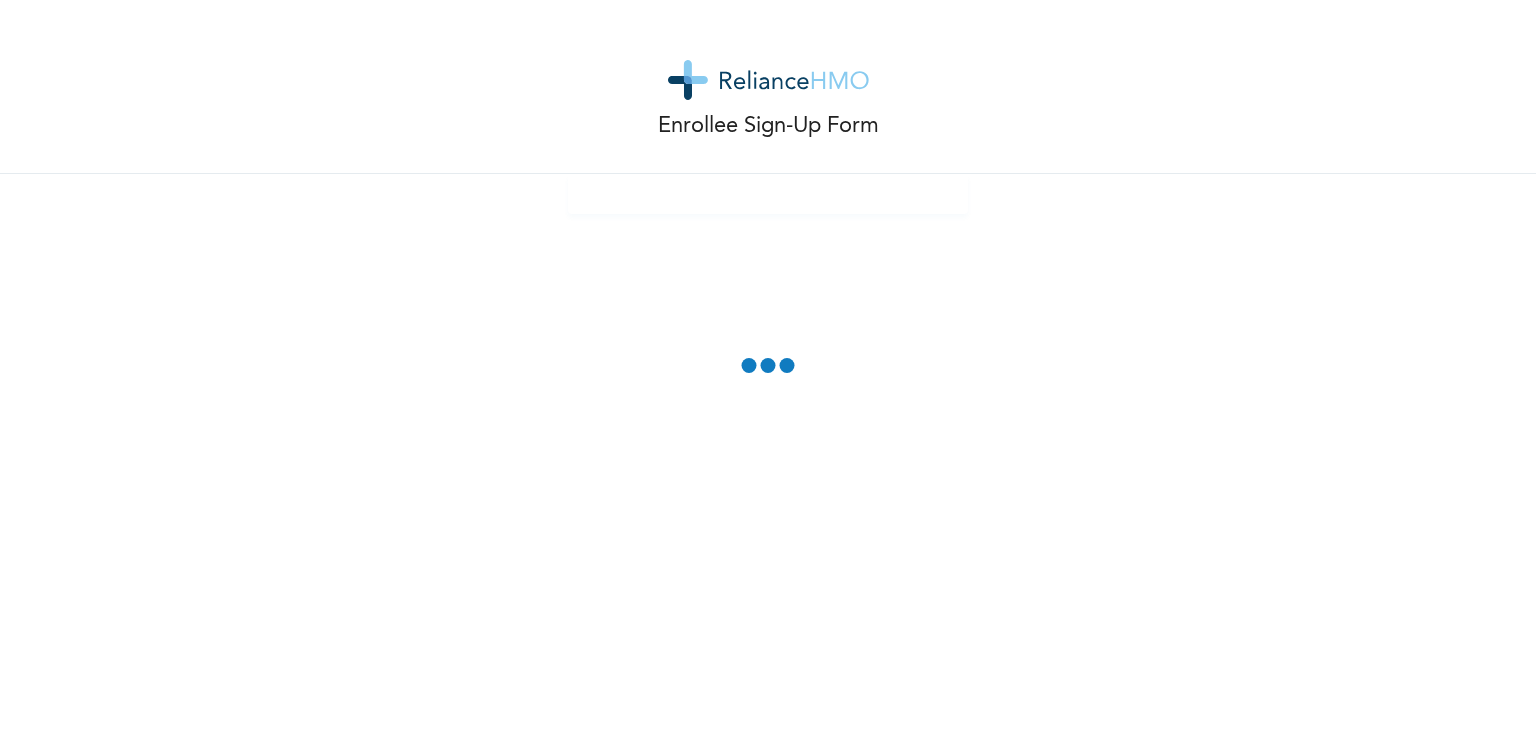 scroll, scrollTop: 0, scrollLeft: 0, axis: both 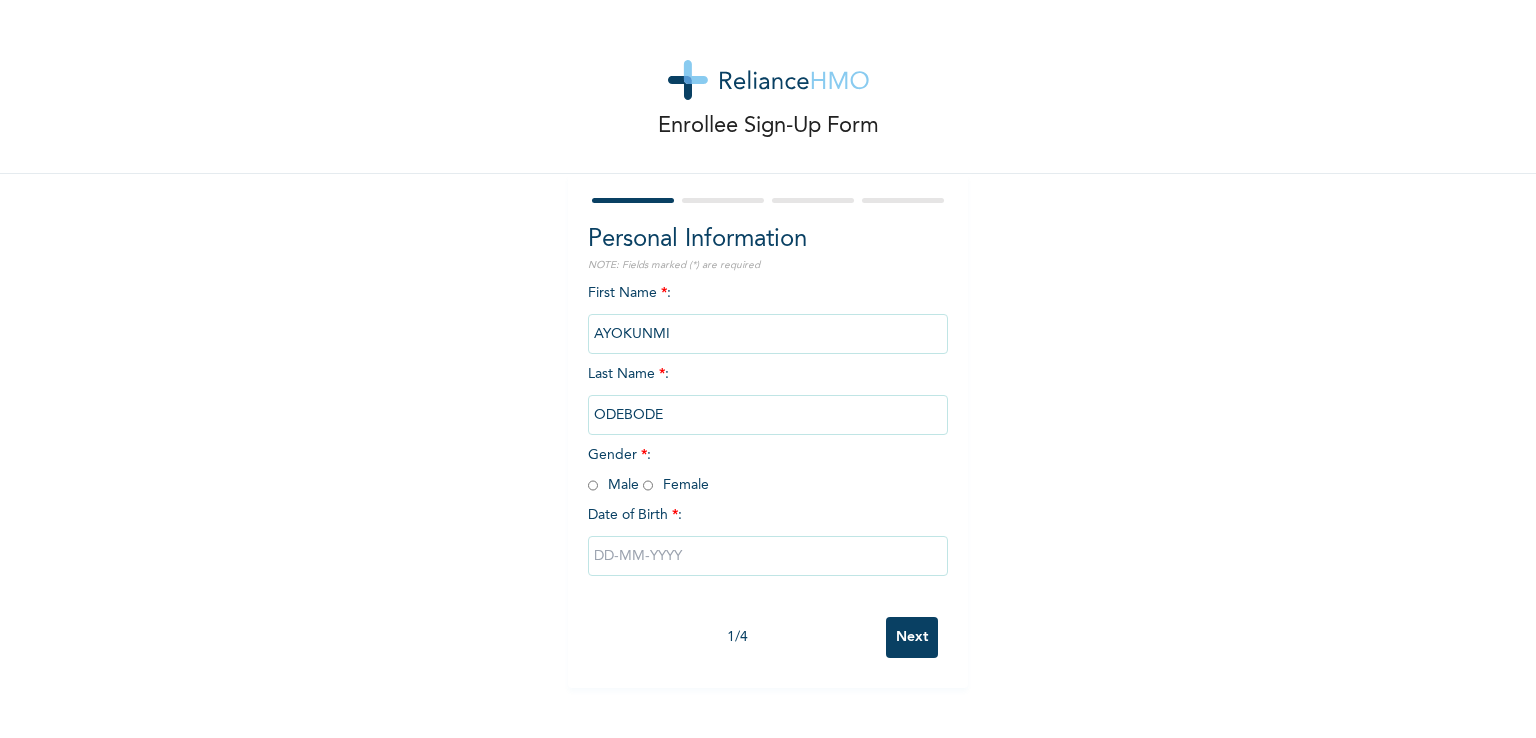 click at bounding box center (648, 485) 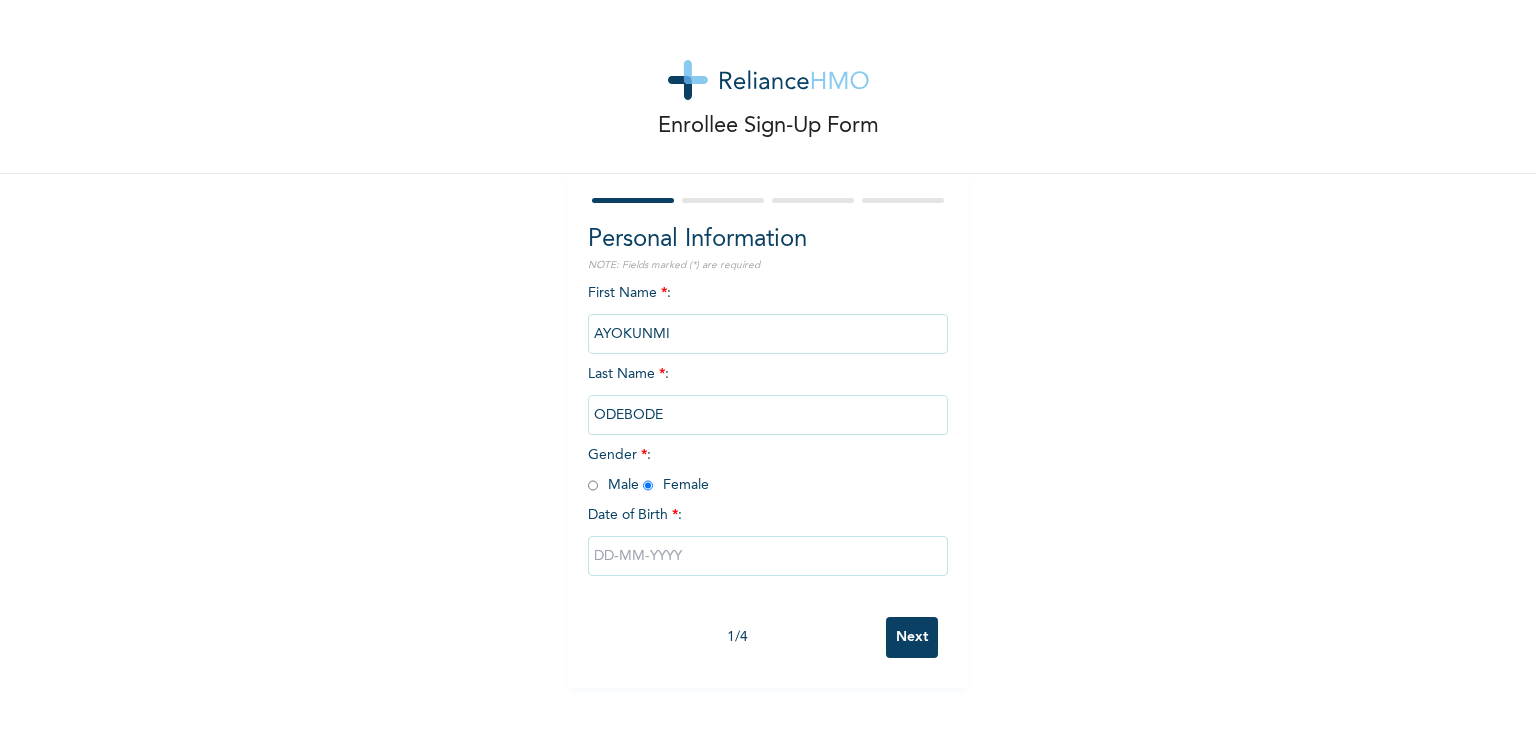 radio on "true" 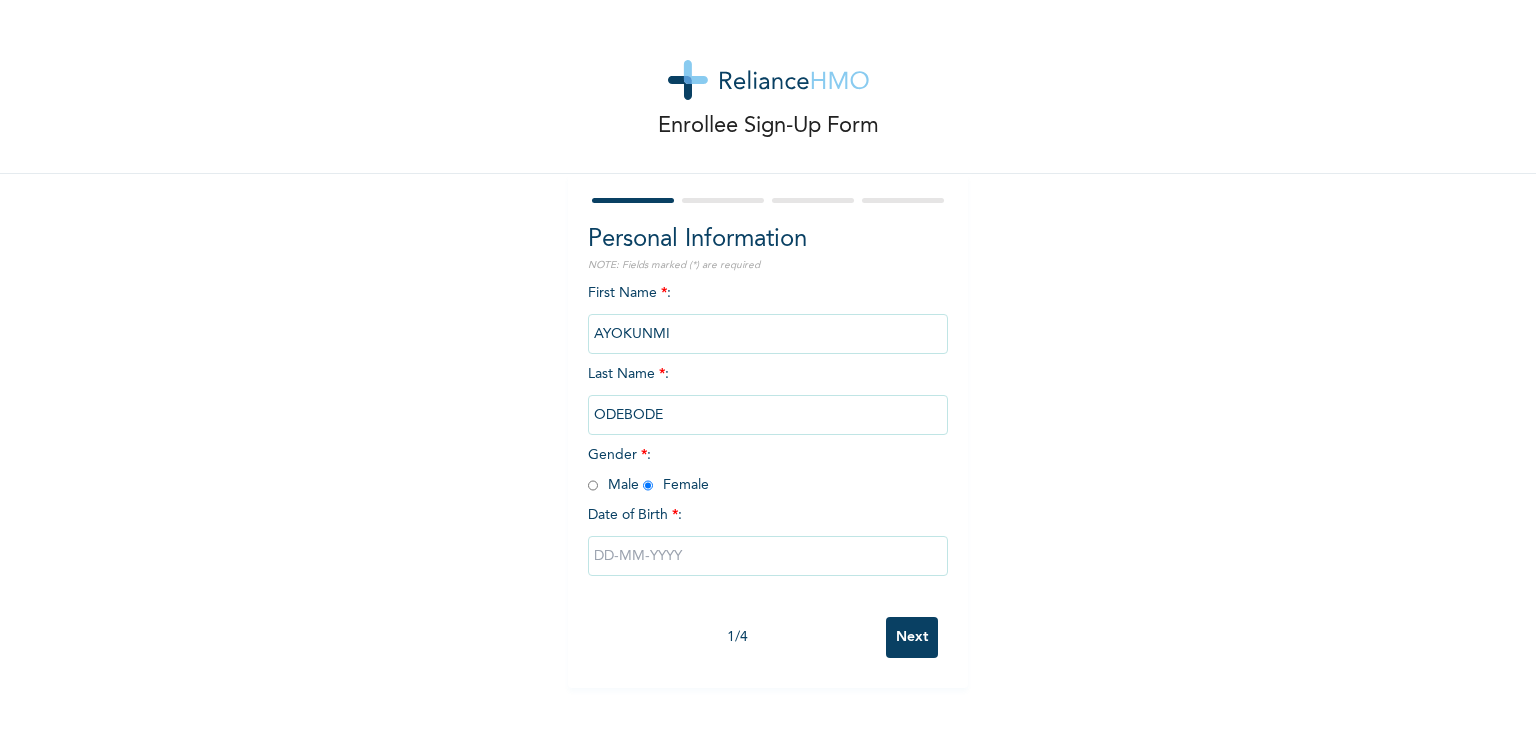 click at bounding box center [768, 556] 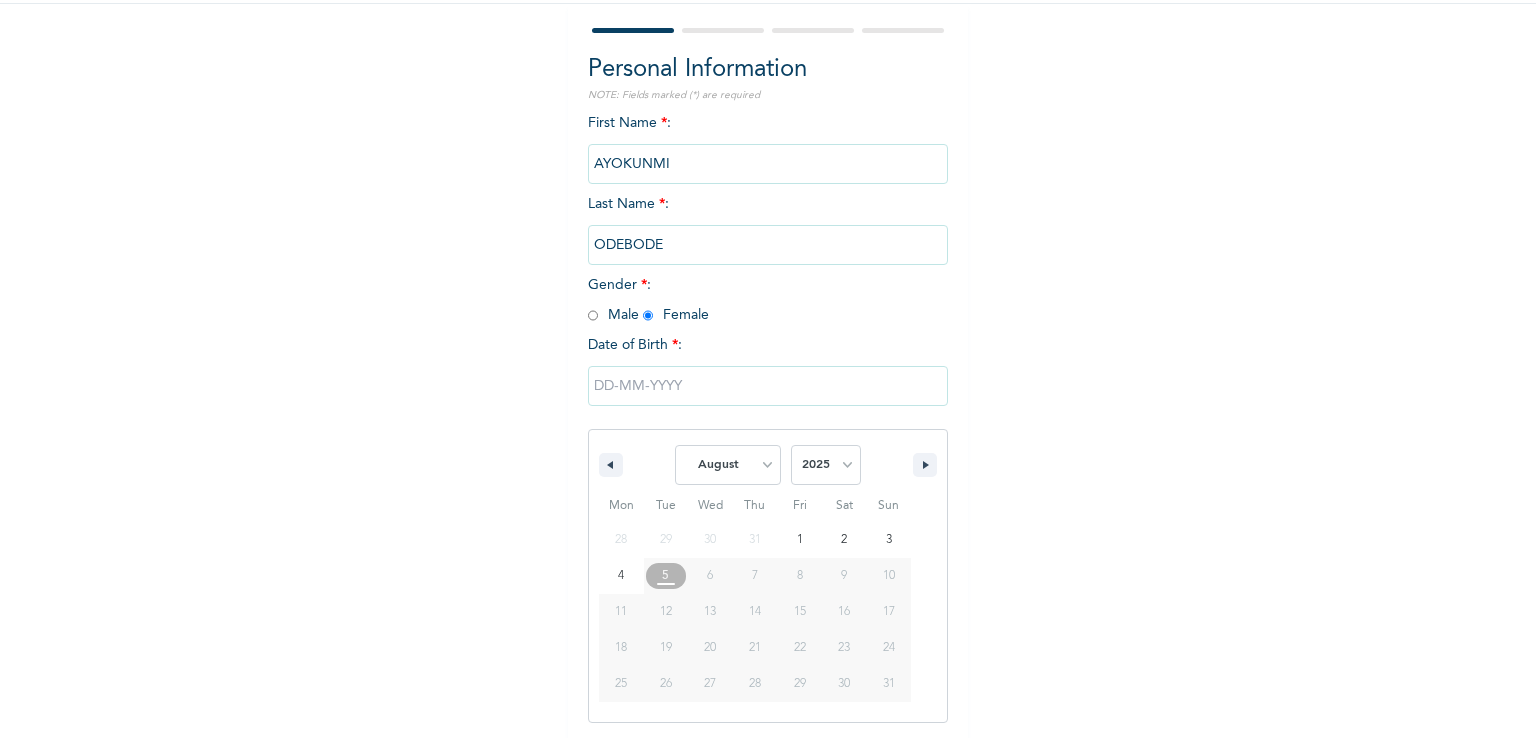 scroll, scrollTop: 171, scrollLeft: 0, axis: vertical 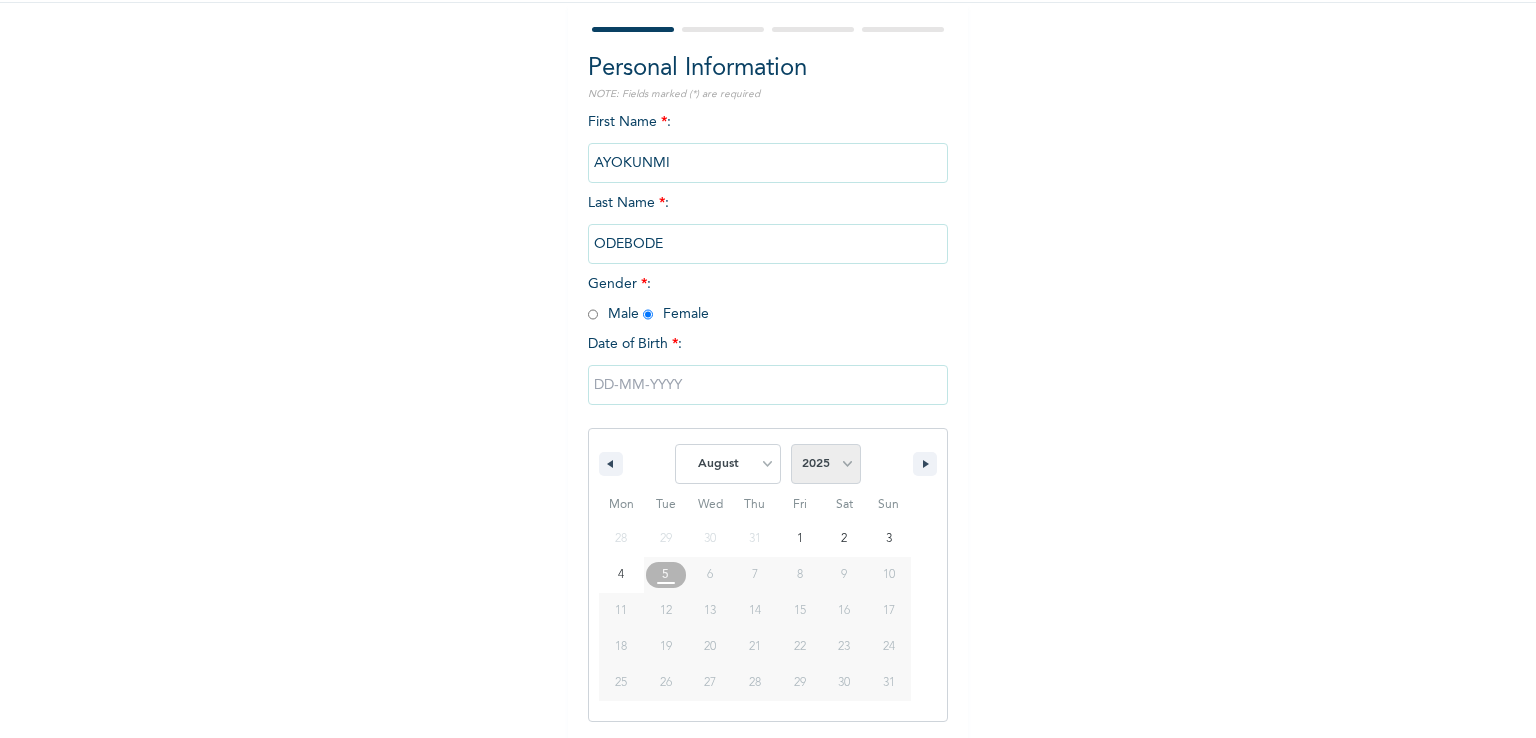 click on "2025 2024 2023 2022 2021 2020 2019 2018 2017 2016 2015 2014 2013 2012 2011 2010 2009 2008 2007 2006 2005 2004 2003 2002 2001 2000 1999 1998 1997 1996 1995 1994 1993 1992 1991 1990 1989 1988 1987 1986 1985 1984 1983 1982 1981 1980 1979 1978 1977 1976 1975 1974 1973 1972 1971 1970 1969 1968 1967 1966 1965 1964 1963 1962 1961 1960" at bounding box center (826, 464) 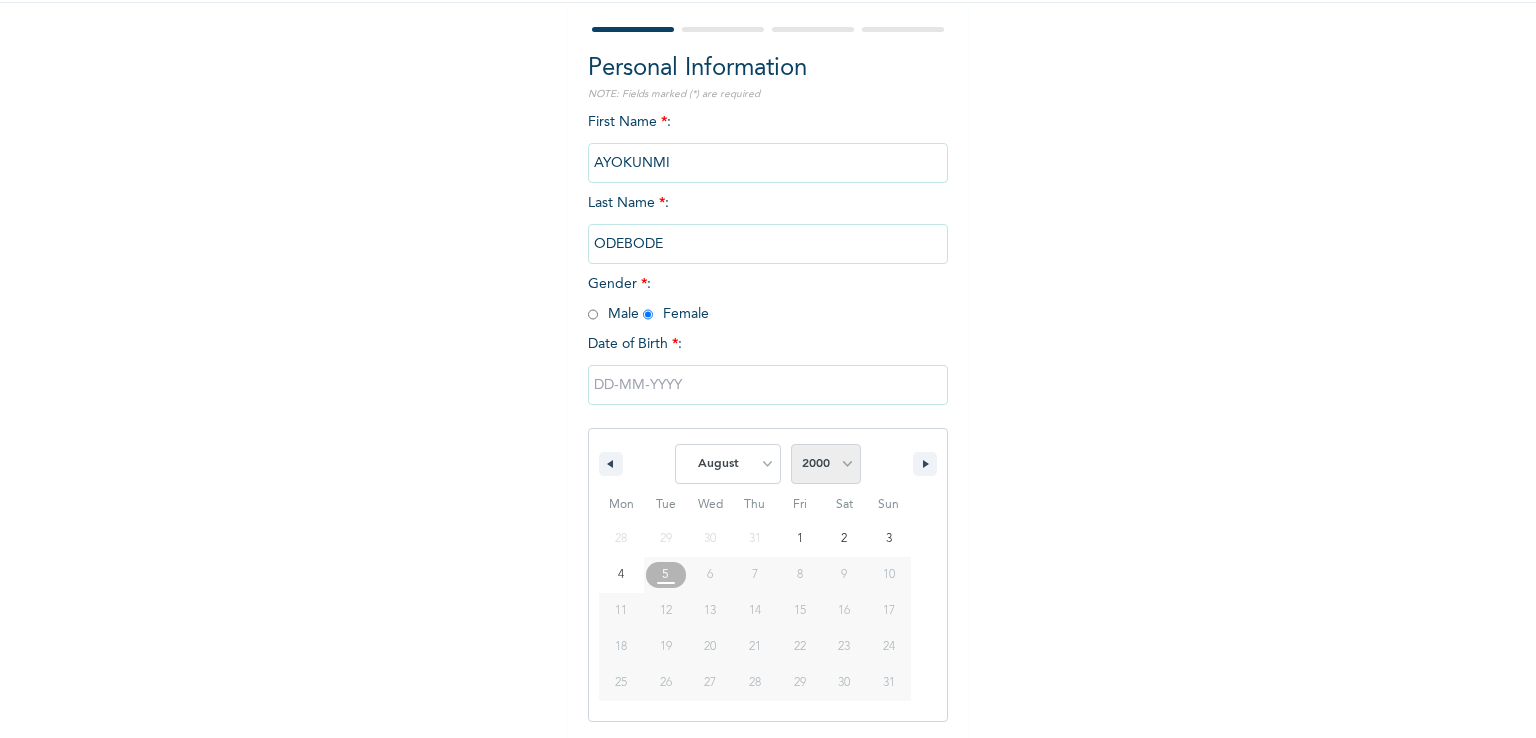 click on "2025 2024 2023 2022 2021 2020 2019 2018 2017 2016 2015 2014 2013 2012 2011 2010 2009 2008 2007 2006 2005 2004 2003 2002 2001 2000 1999 1998 1997 1996 1995 1994 1993 1992 1991 1990 1989 1988 1987 1986 1985 1984 1983 1982 1981 1980 1979 1978 1977 1976 1975 1974 1973 1972 1971 1970 1969 1968 1967 1966 1965 1964 1963 1962 1961 1960" at bounding box center (826, 464) 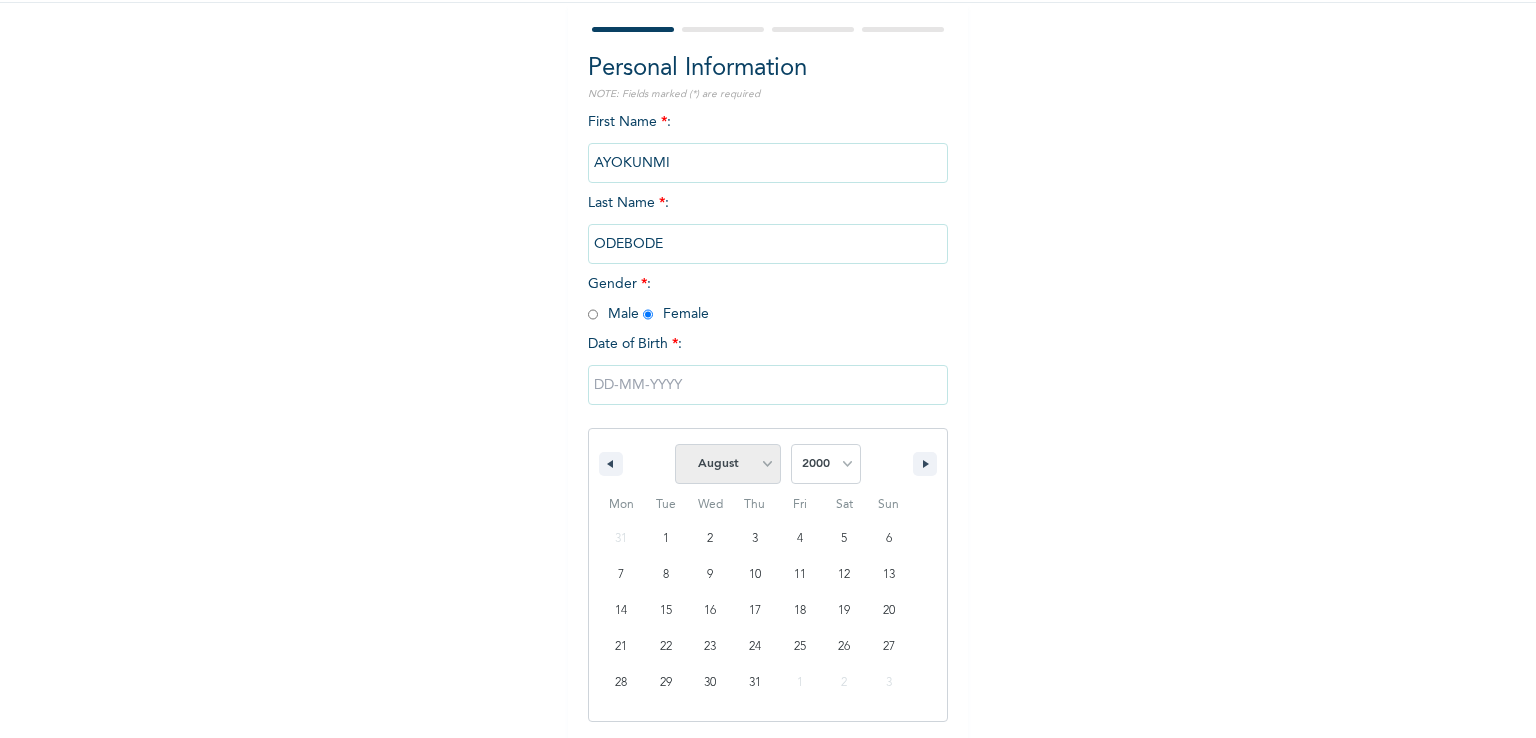 click on "January February March April May June July August September October November December" at bounding box center (728, 464) 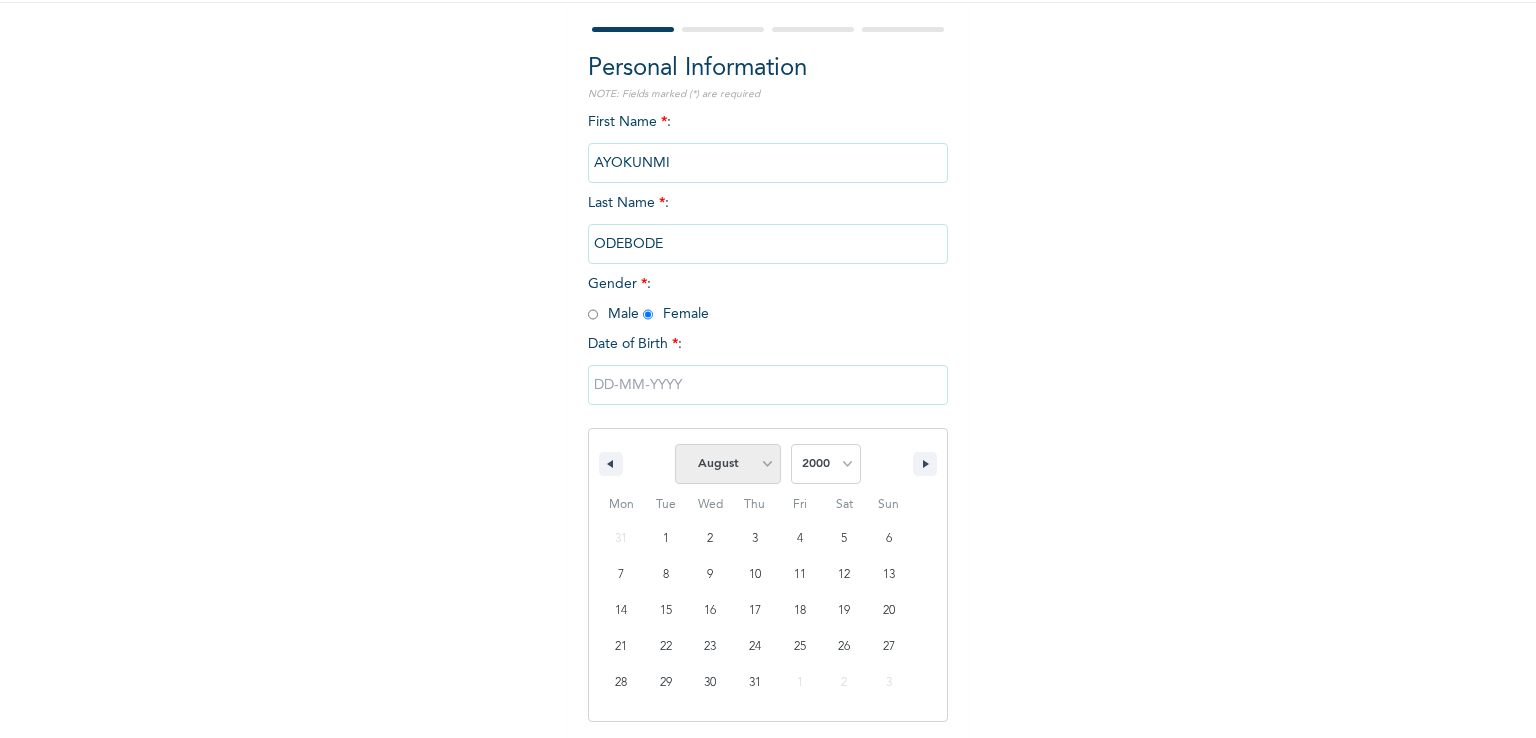 select on "10" 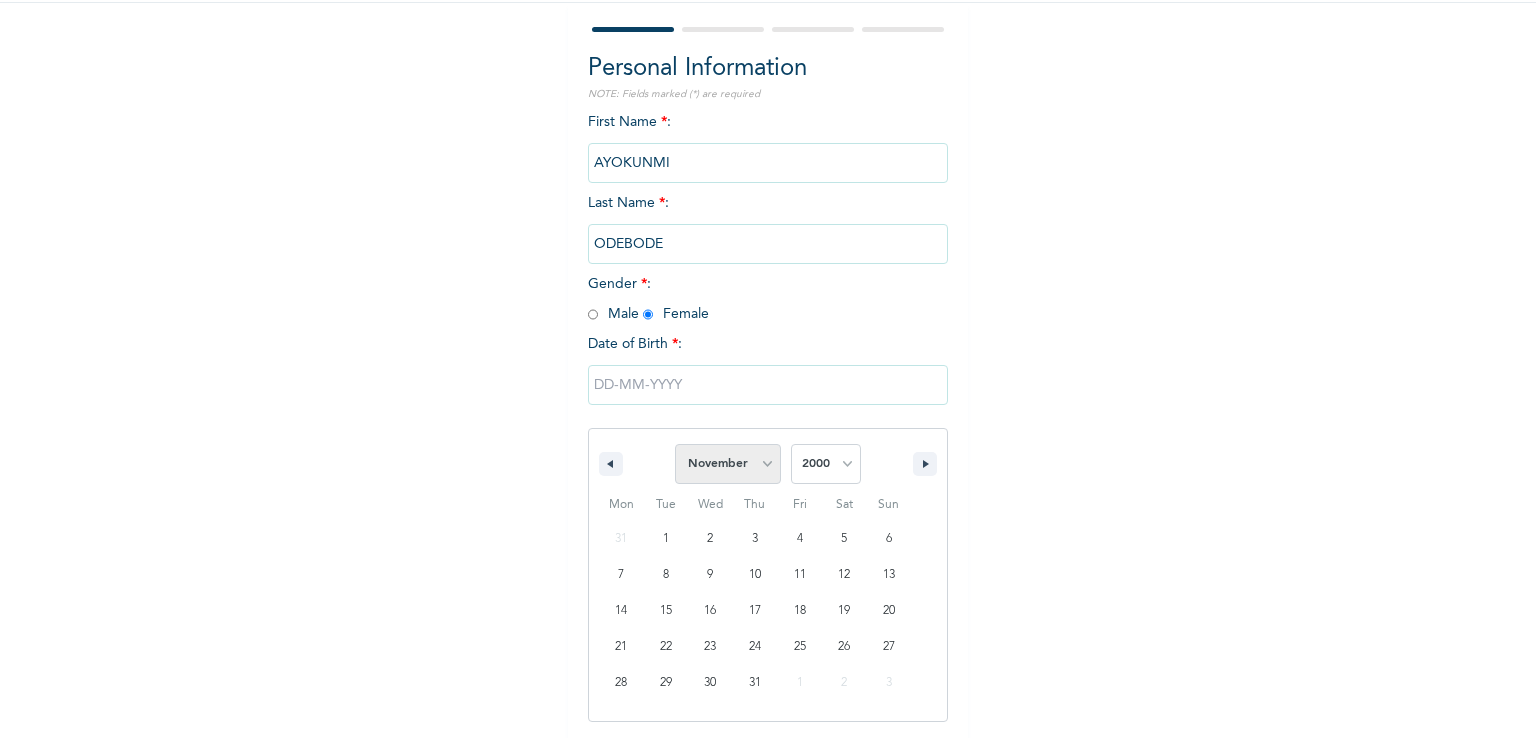 click on "January February March April May June July August September October November December" at bounding box center (728, 464) 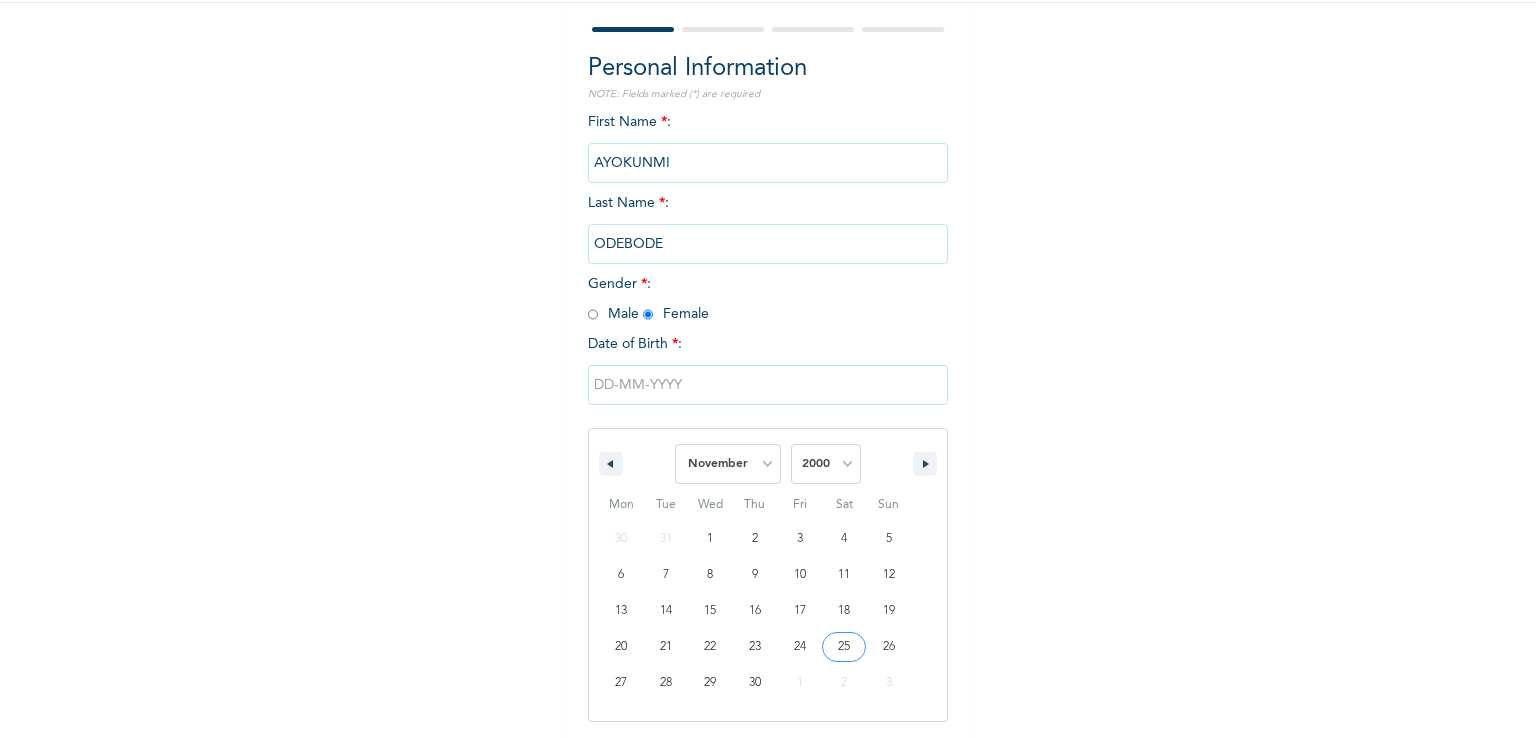 type on "[DATE]" 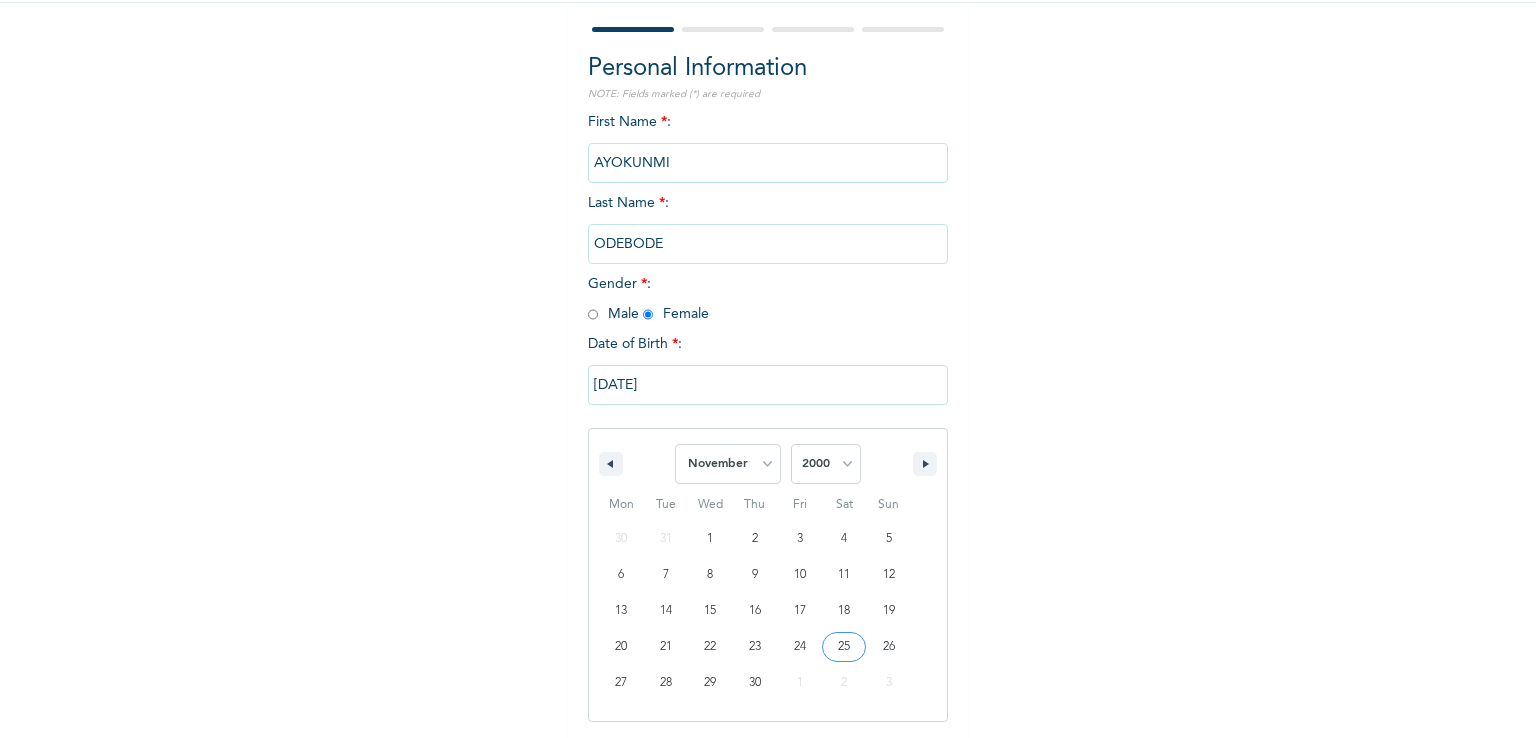scroll, scrollTop: 0, scrollLeft: 0, axis: both 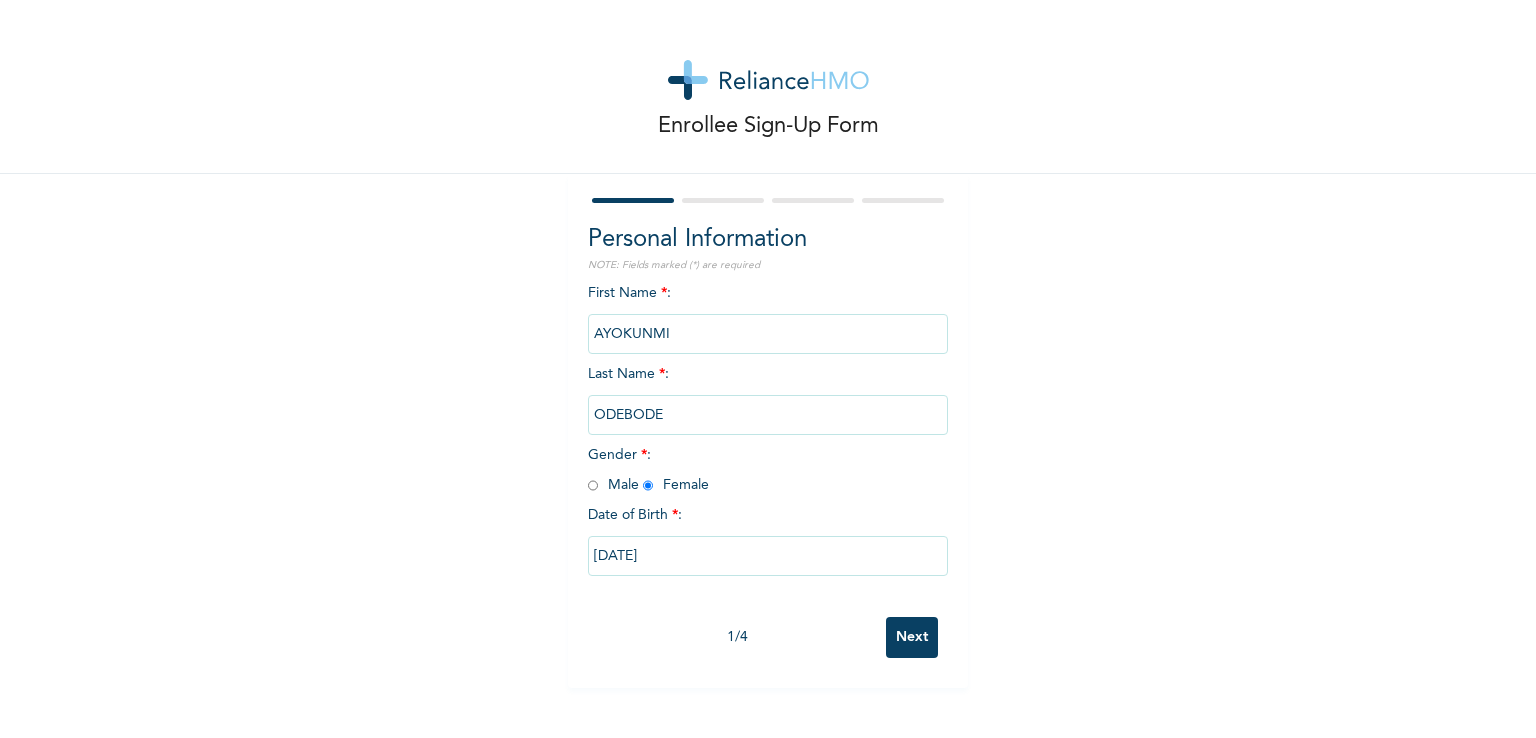 click on "Next" at bounding box center [912, 637] 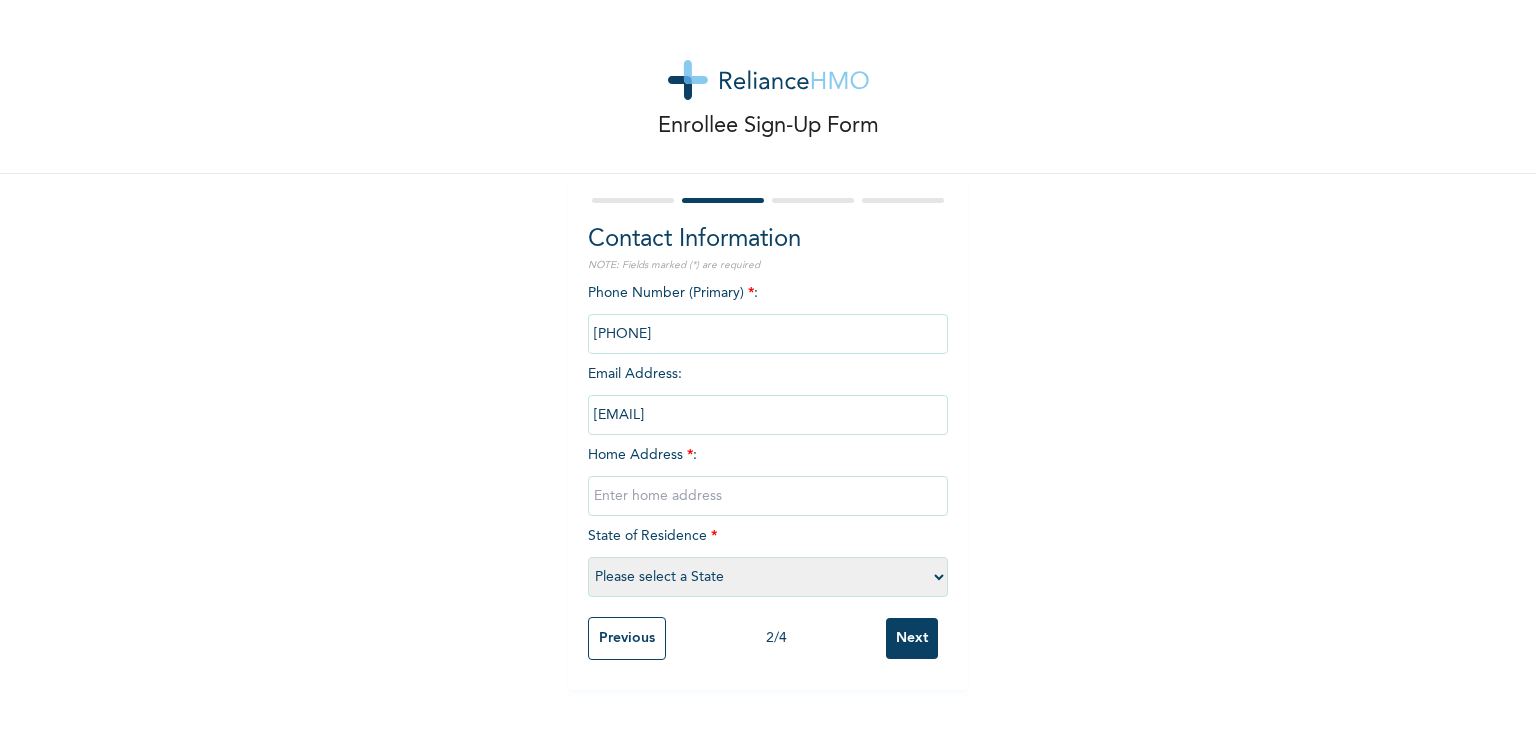 click at bounding box center [768, 496] 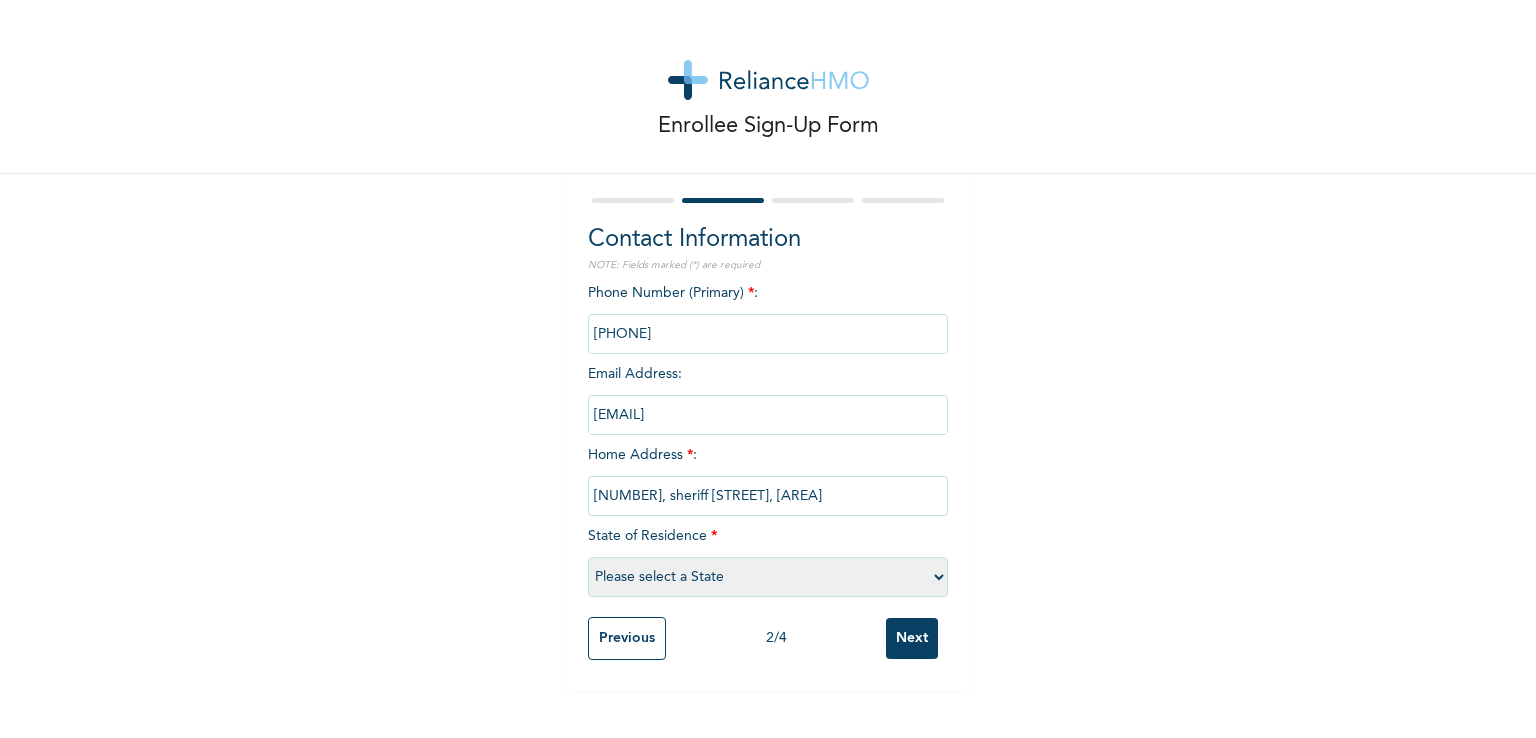 click on "15, sheriff Onatola street, ejigun" at bounding box center [768, 496] 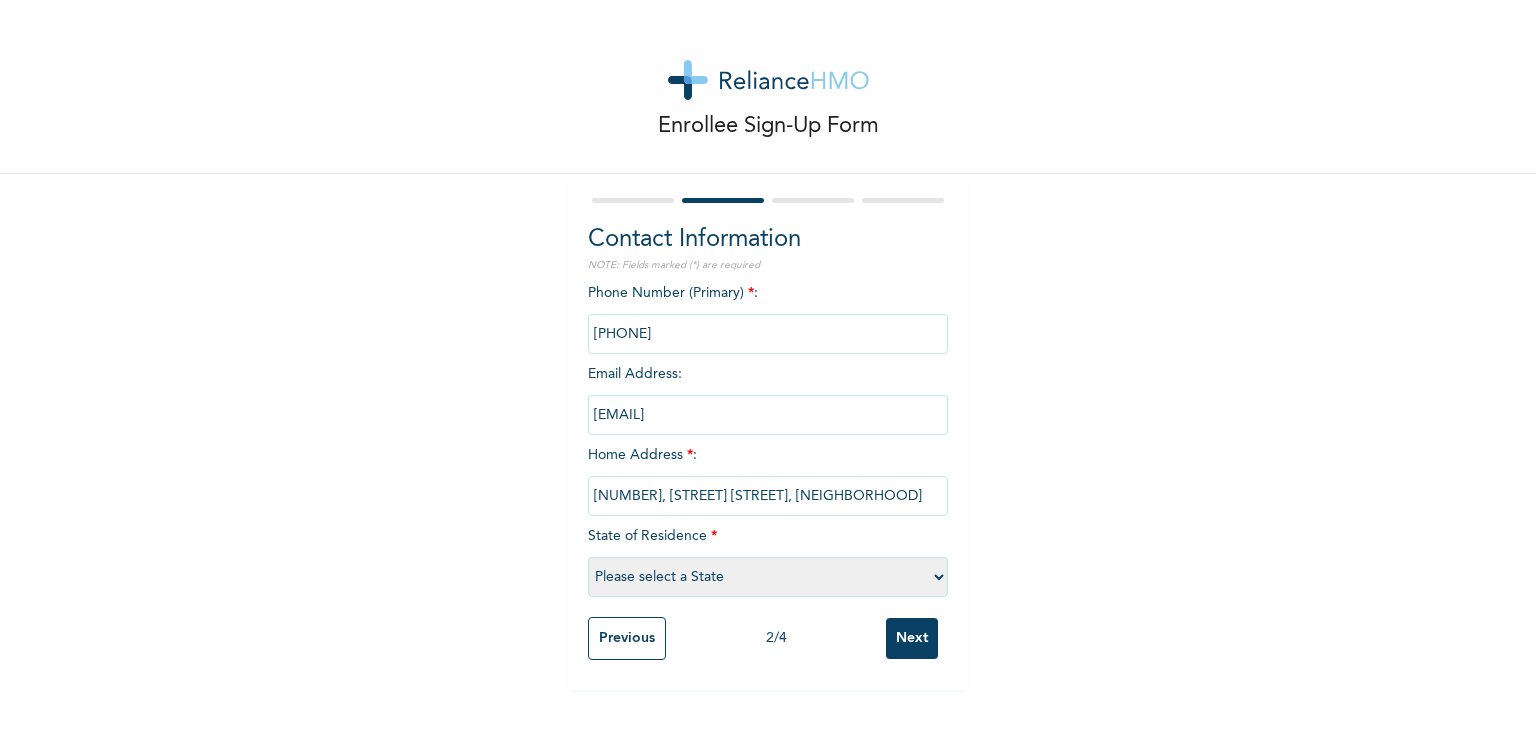 click on "15, sheriff Onatola street, Ejigun" at bounding box center (768, 496) 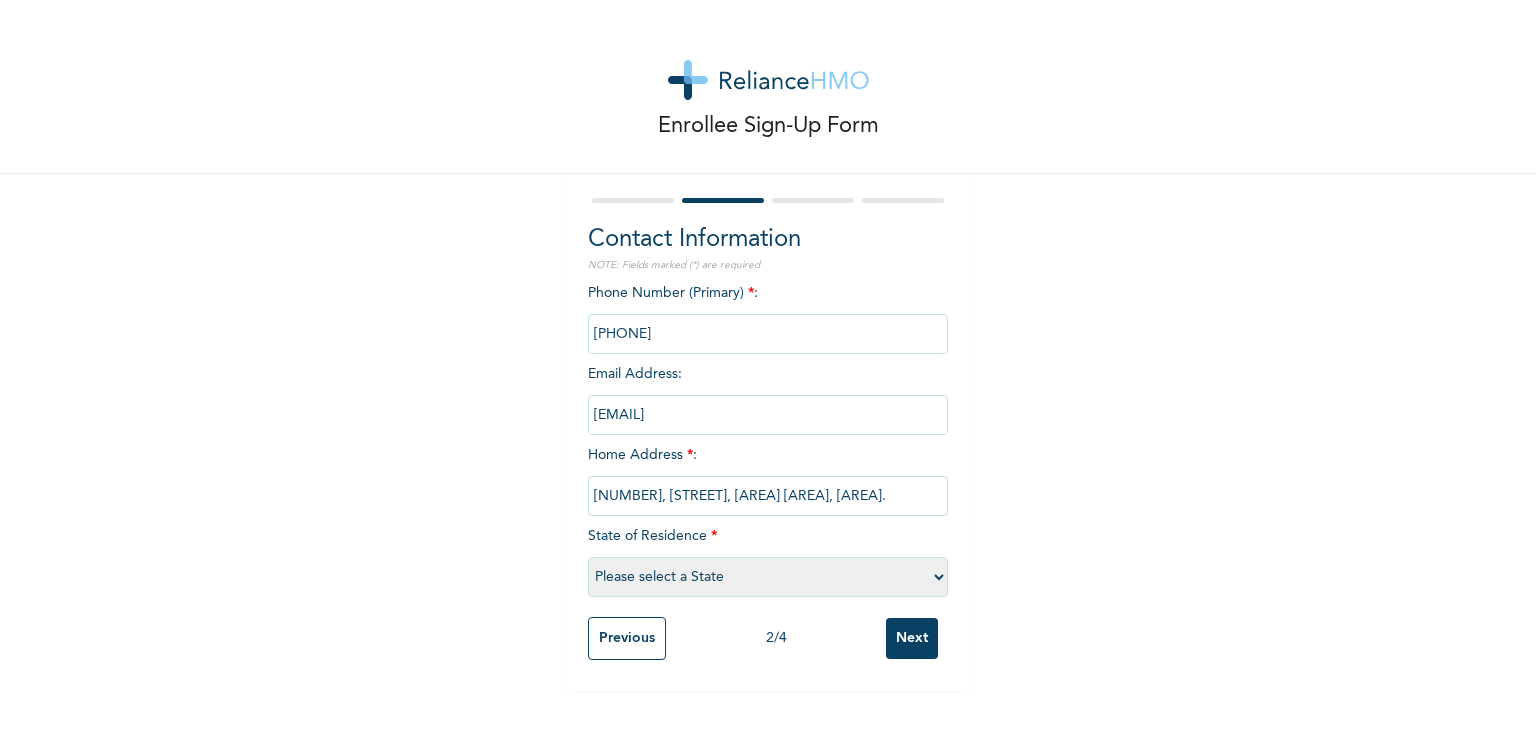 type on "15, sheriff Onatola street, Ejigun Agbede, Ipaja." 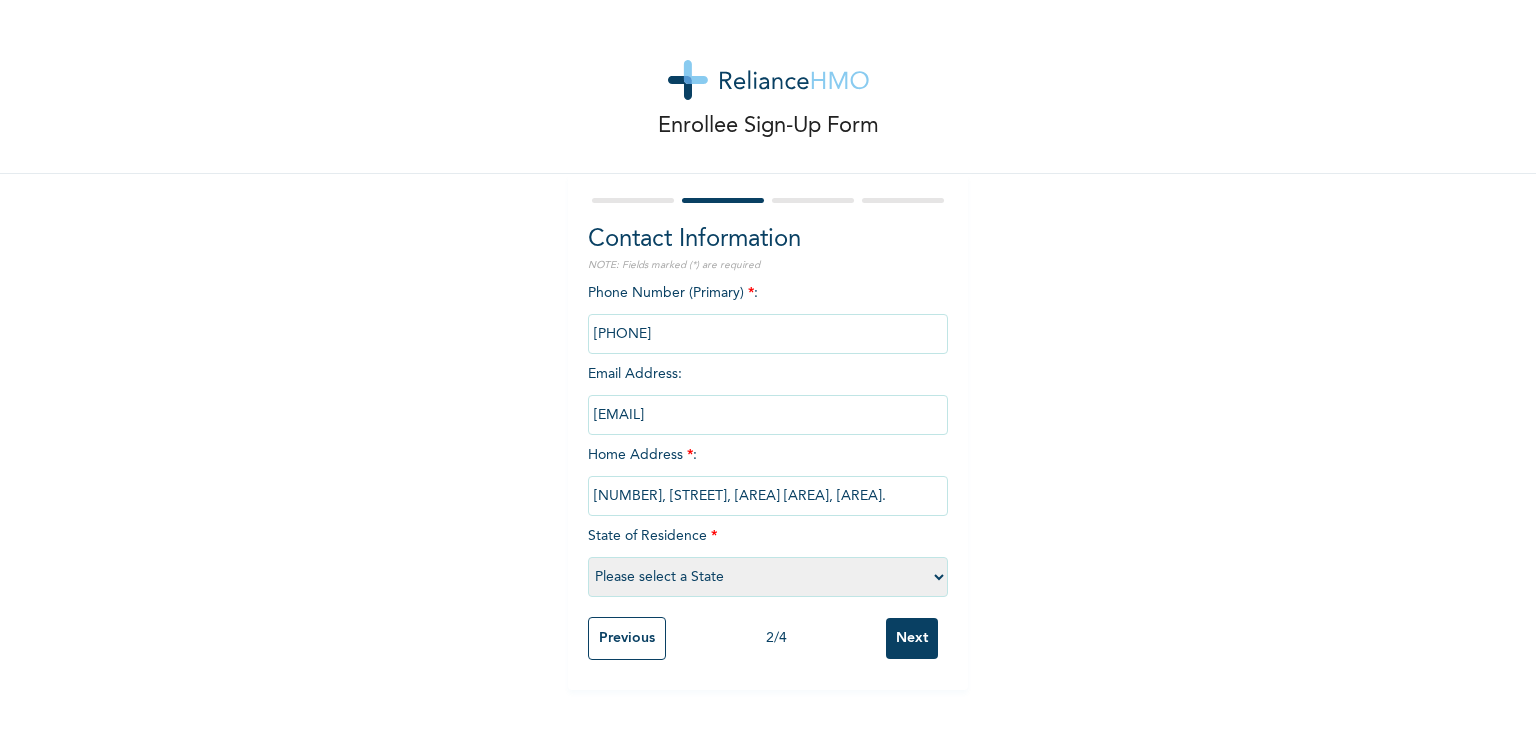 click on "Please select a State Abia Abuja (FCT) Adamawa Akwa Ibom Anambra Bauchi Bayelsa Benue Borno Cross River Delta Ebonyi Edo Ekiti Enugu Gombe Imo Jigawa Kaduna Kano Katsina Kebbi Kogi Kwara Lagos Nasarawa Niger Ogun Ondo Osun Oyo Plateau Rivers Sokoto Taraba Yobe Zamfara" at bounding box center [768, 577] 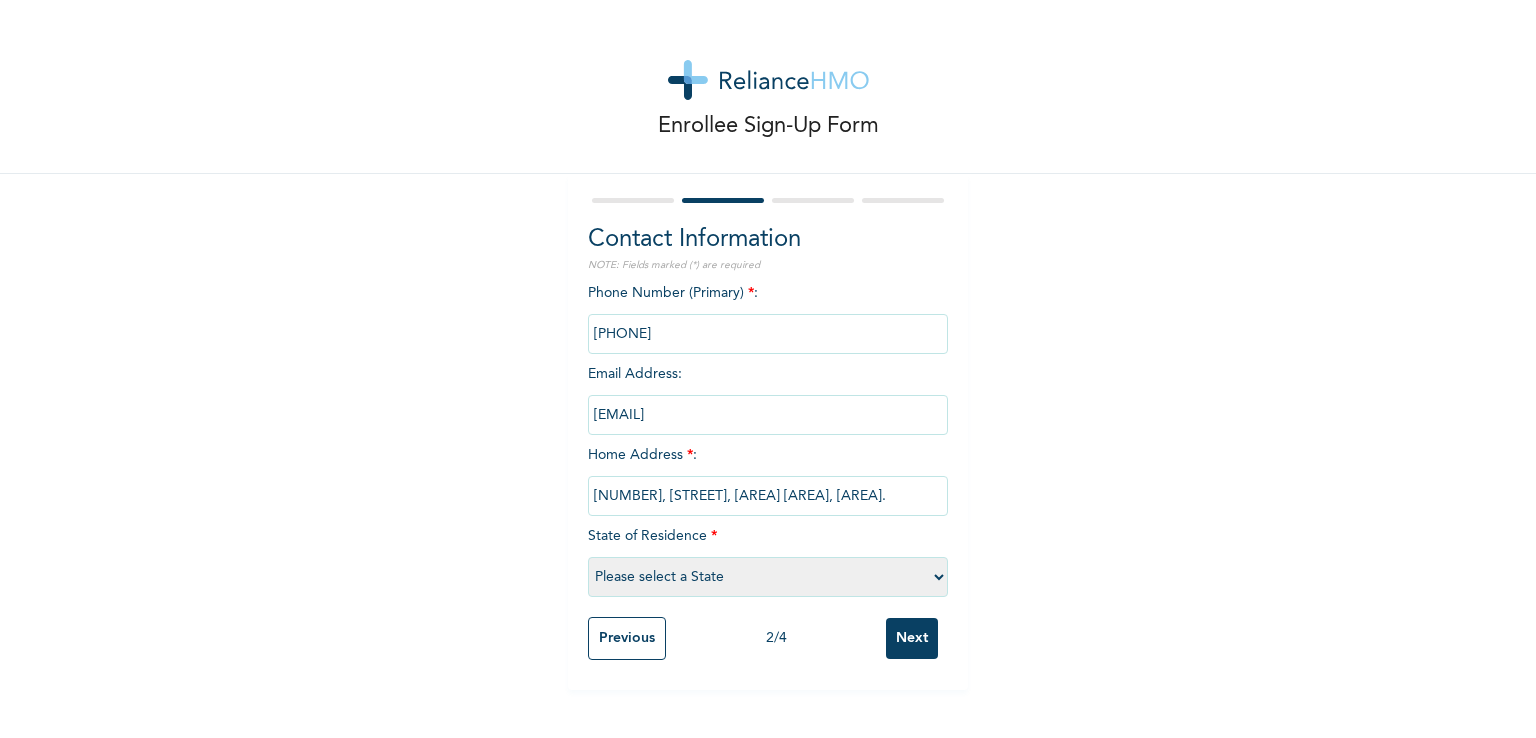 select on "25" 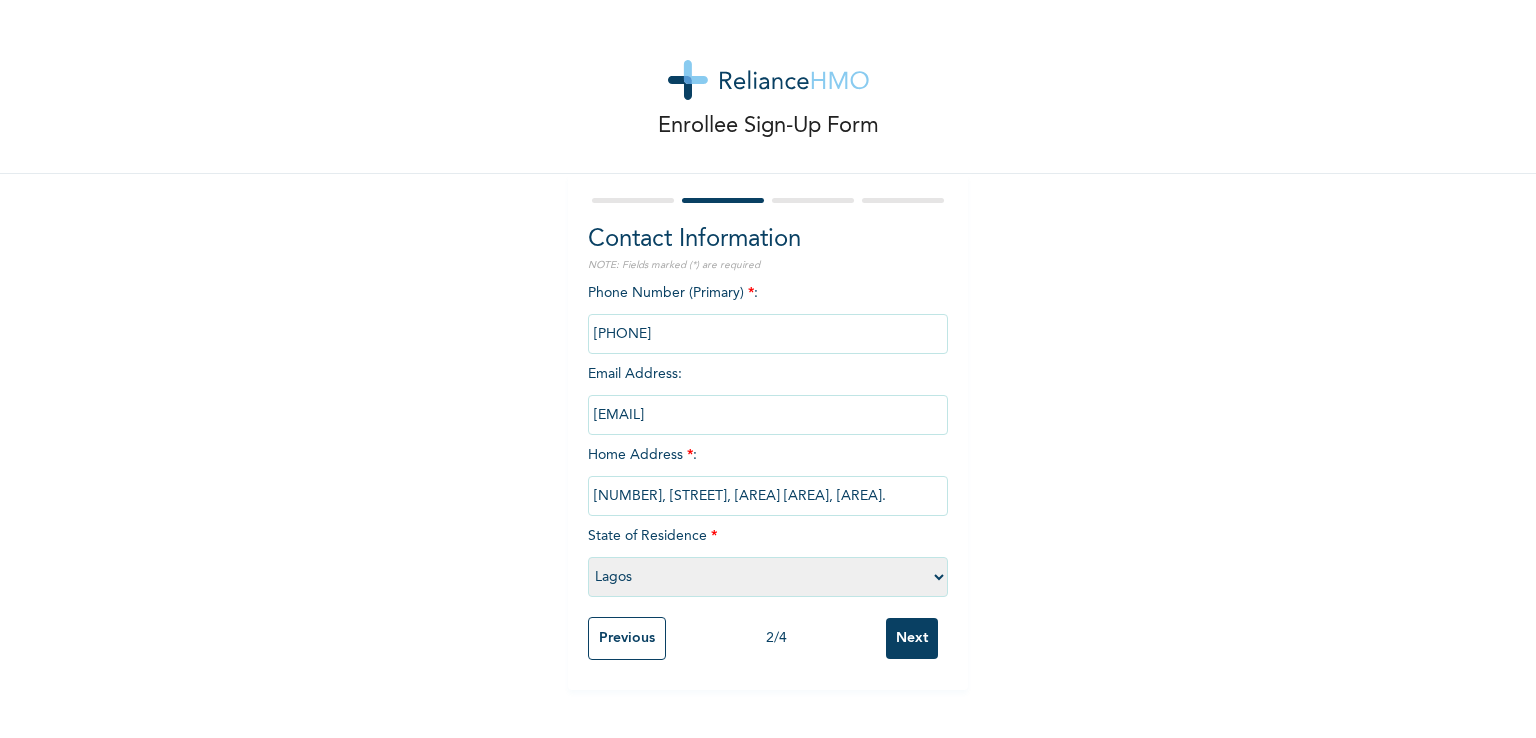 click on "Please select a State Abia Abuja (FCT) Adamawa Akwa Ibom Anambra Bauchi Bayelsa Benue Borno Cross River Delta Ebonyi Edo Ekiti Enugu Gombe Imo Jigawa Kaduna Kano Katsina Kebbi Kogi Kwara Lagos Nasarawa Niger Ogun Ondo Osun Oyo Plateau Rivers Sokoto Taraba Yobe Zamfara" at bounding box center [768, 577] 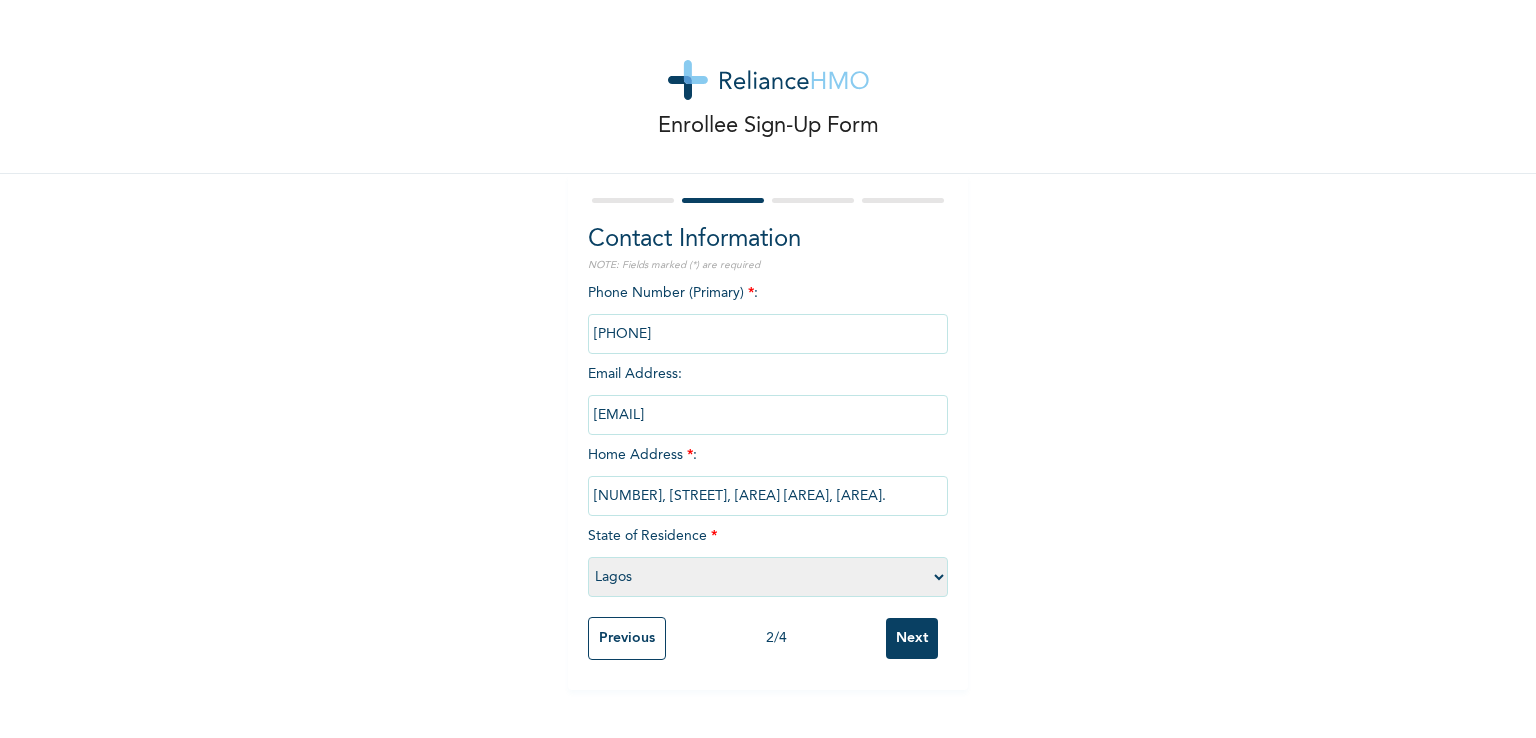 click on "Next" at bounding box center [912, 638] 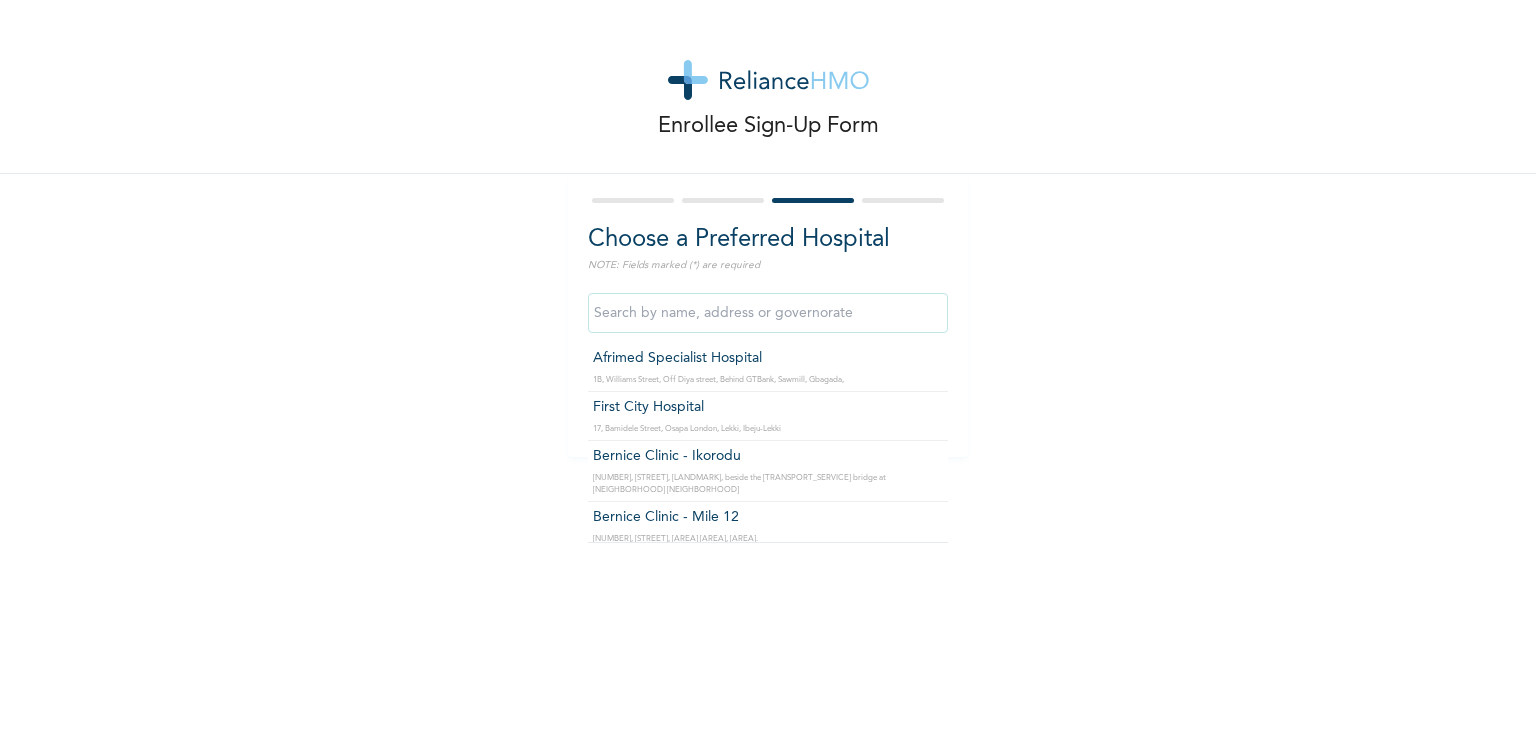 click at bounding box center [768, 313] 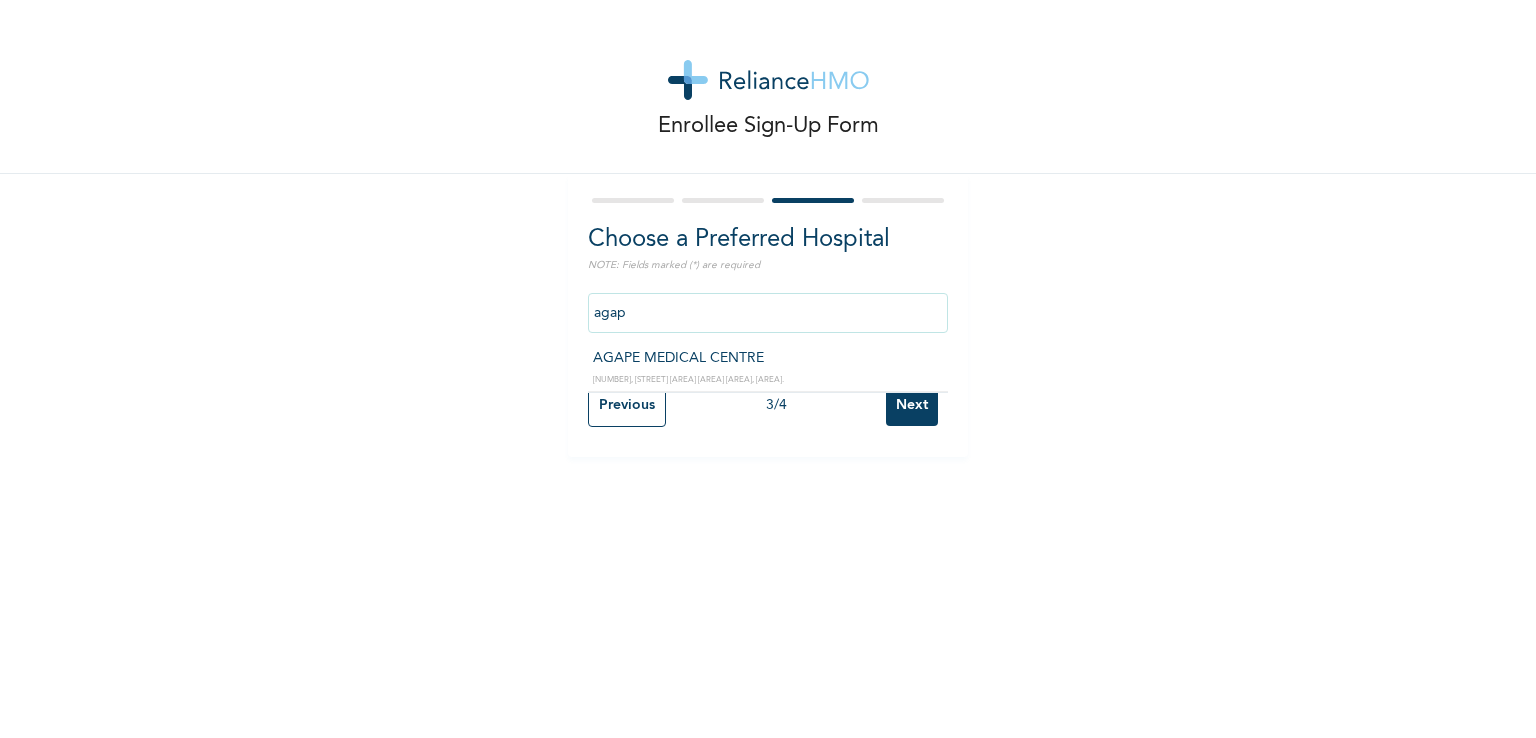 type on "AGAPE MEDICAL CENTRE" 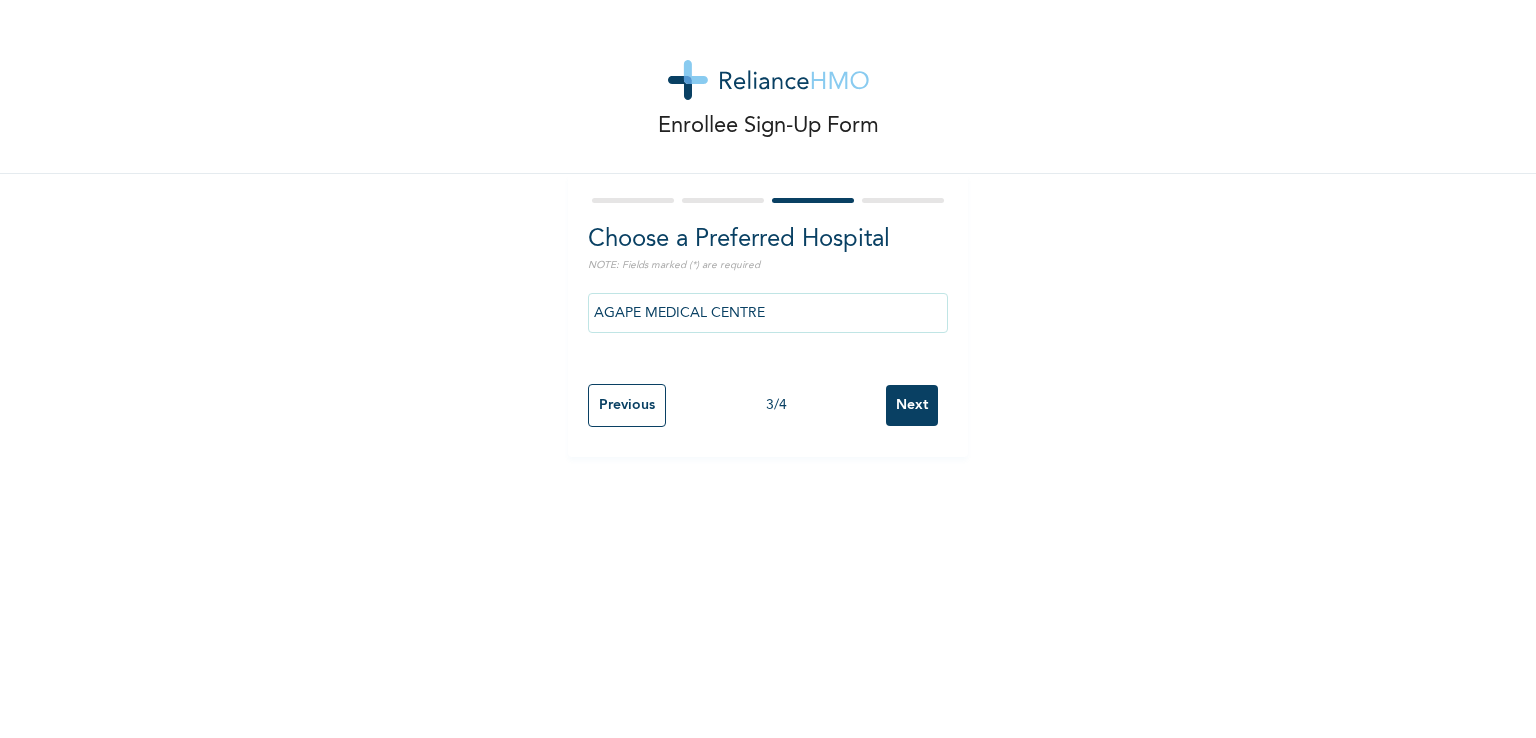 click on "Next" at bounding box center (912, 405) 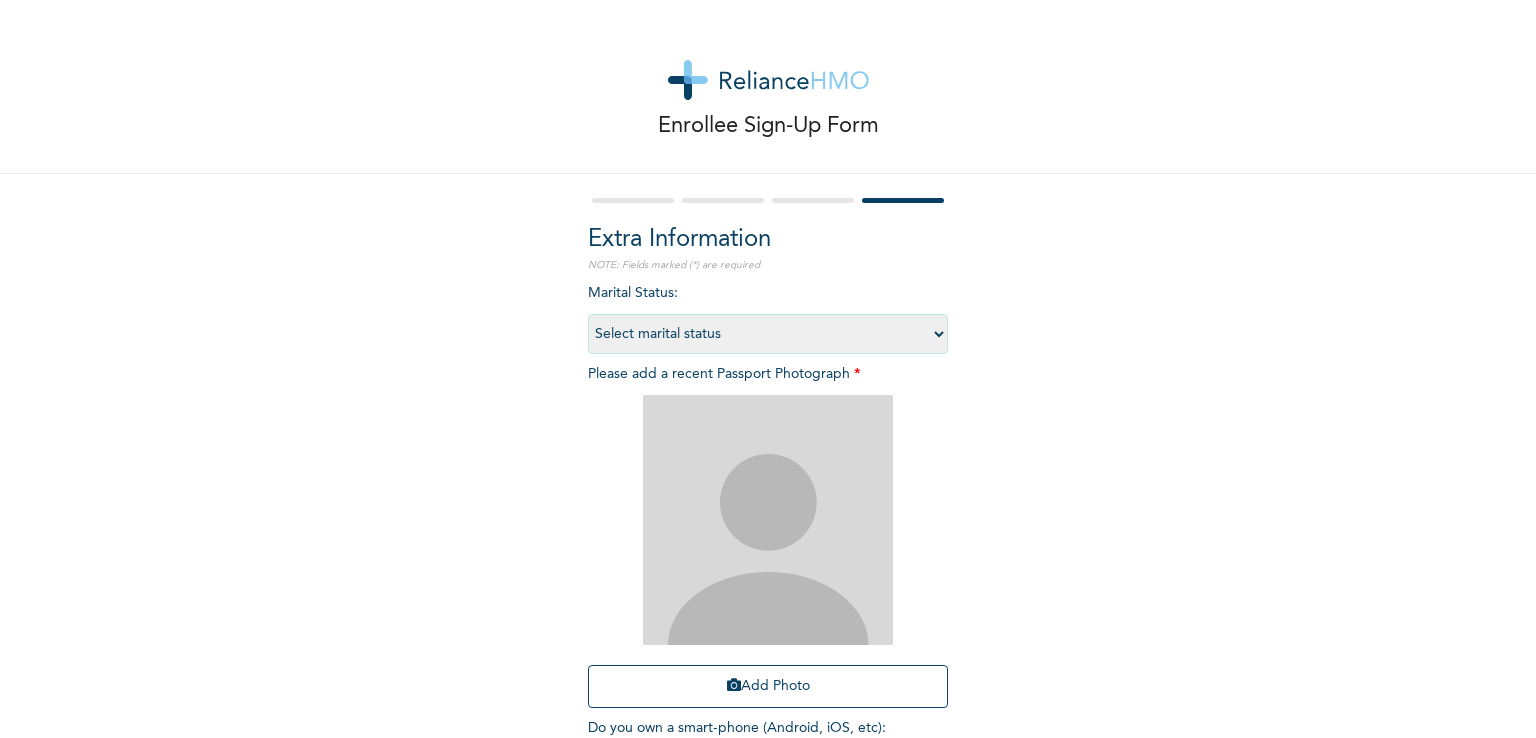 click on "Select marital status Single Married Divorced Widow/Widower" at bounding box center (768, 334) 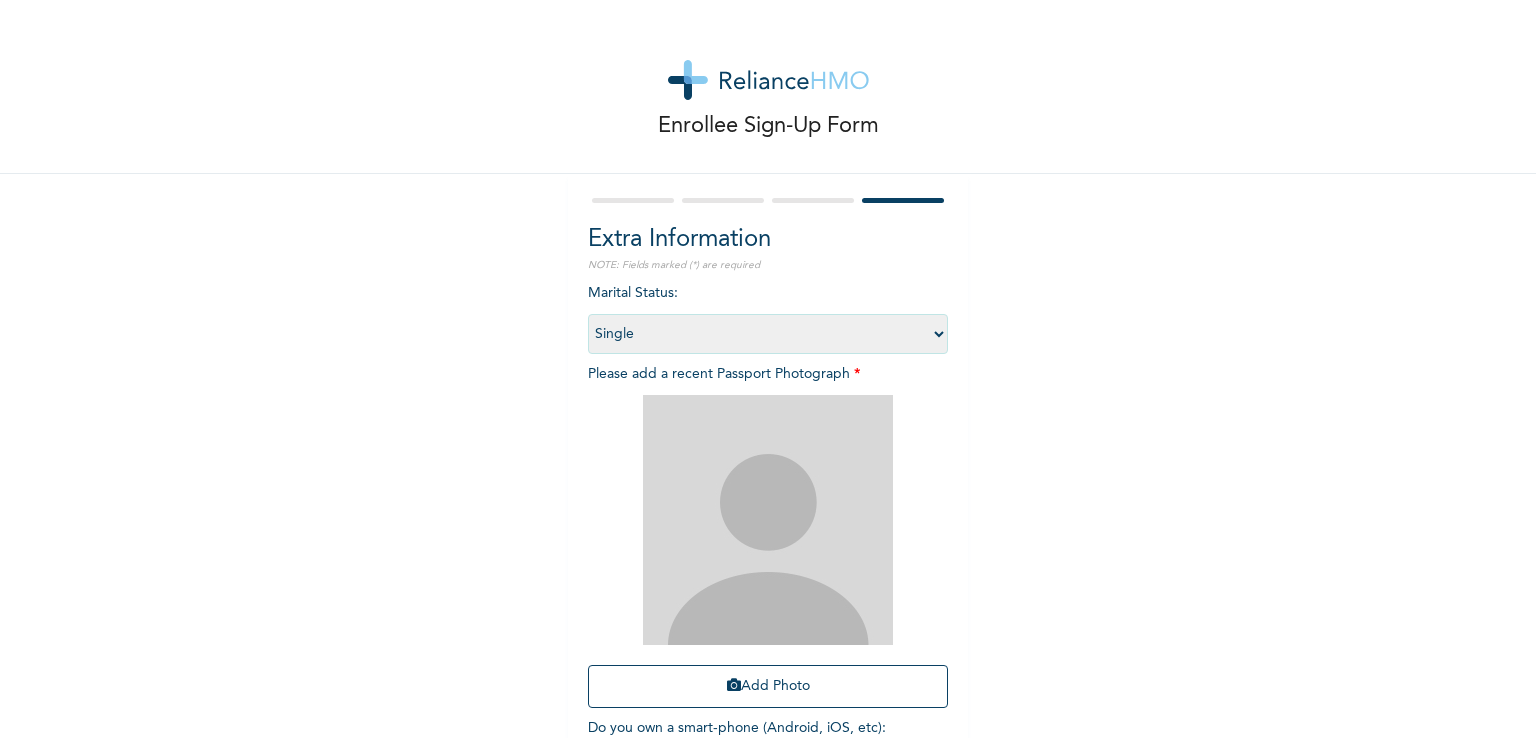 click on "Select marital status Single Married Divorced Widow/Widower" at bounding box center (768, 334) 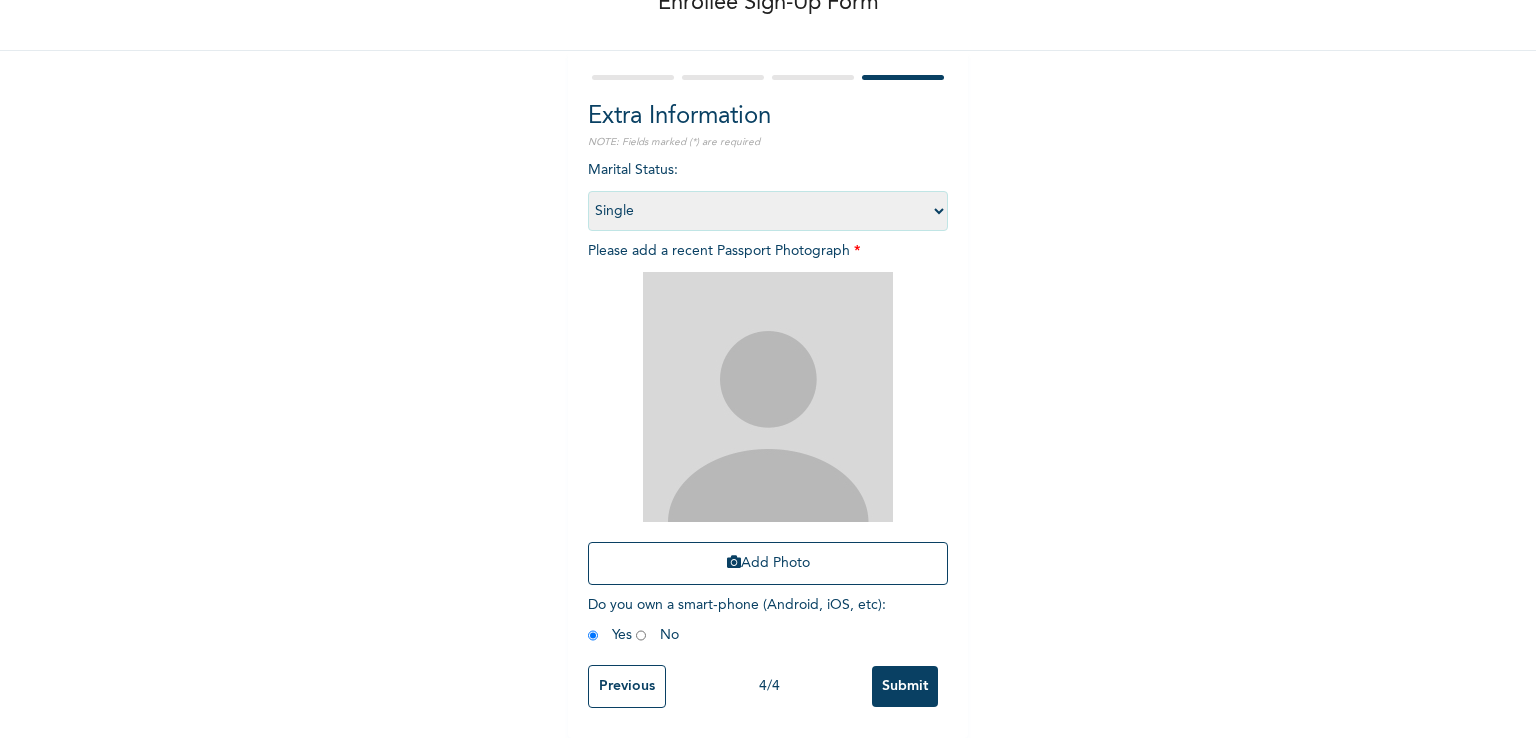 click on "Submit" at bounding box center (905, 686) 